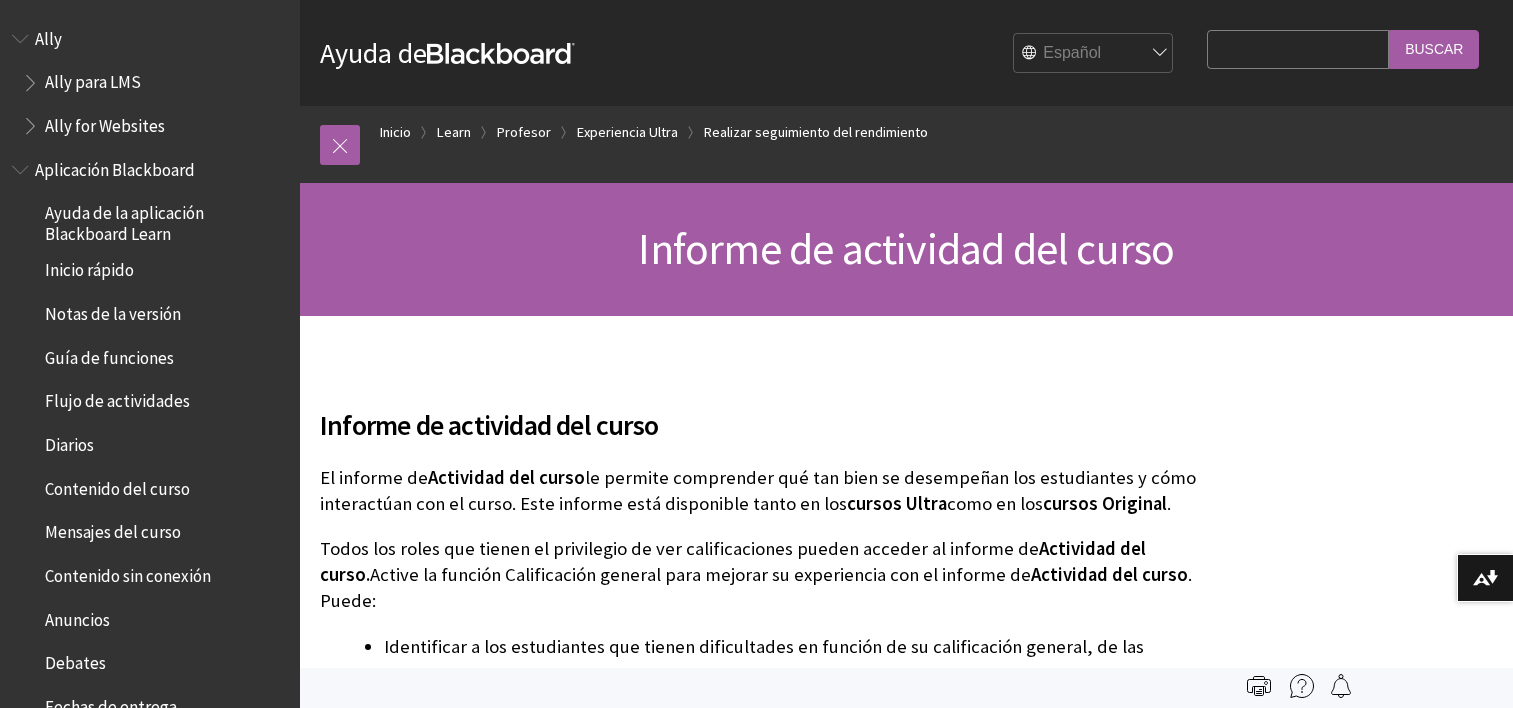 scroll, scrollTop: 0, scrollLeft: 0, axis: both 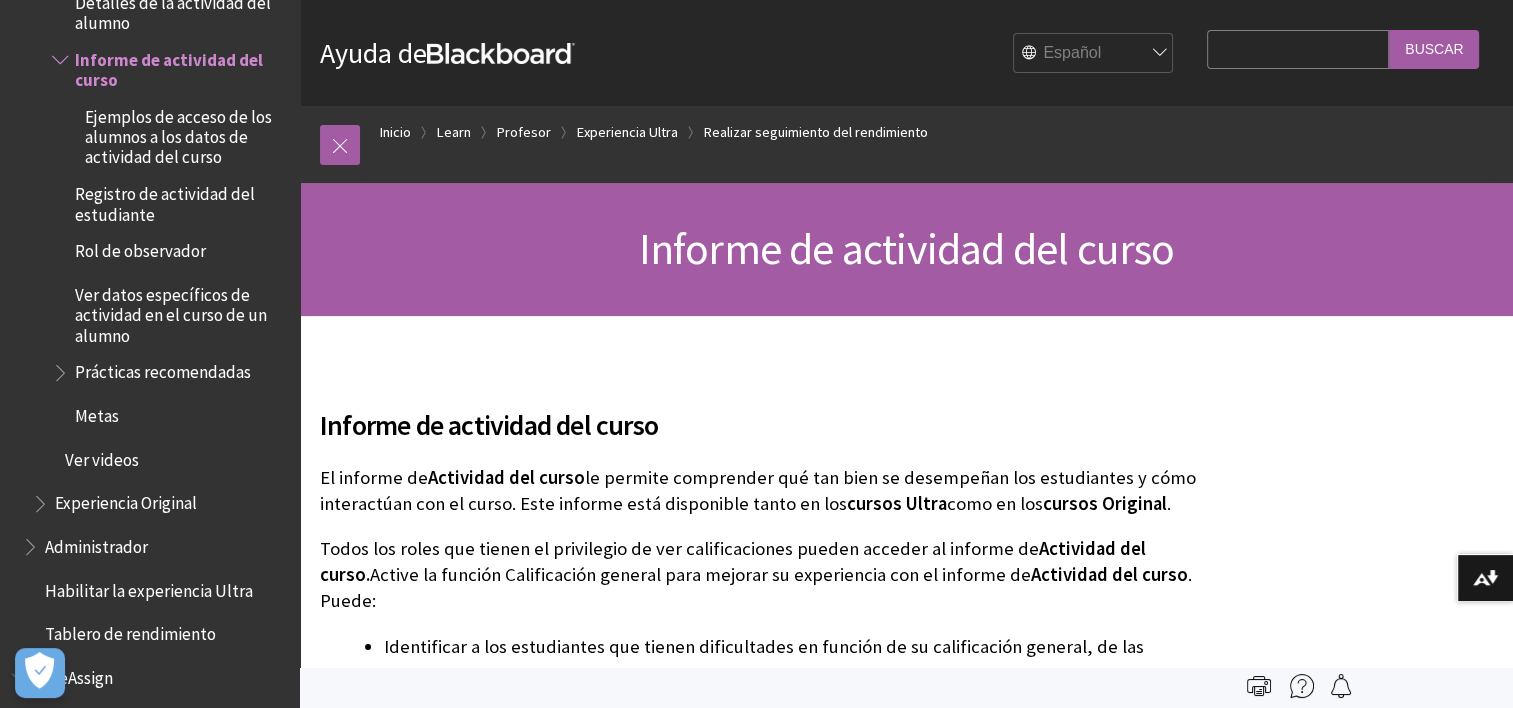 click on "Ejemplos de acceso de los alumnos a los datos de actividad del curso" at bounding box center (185, 133) 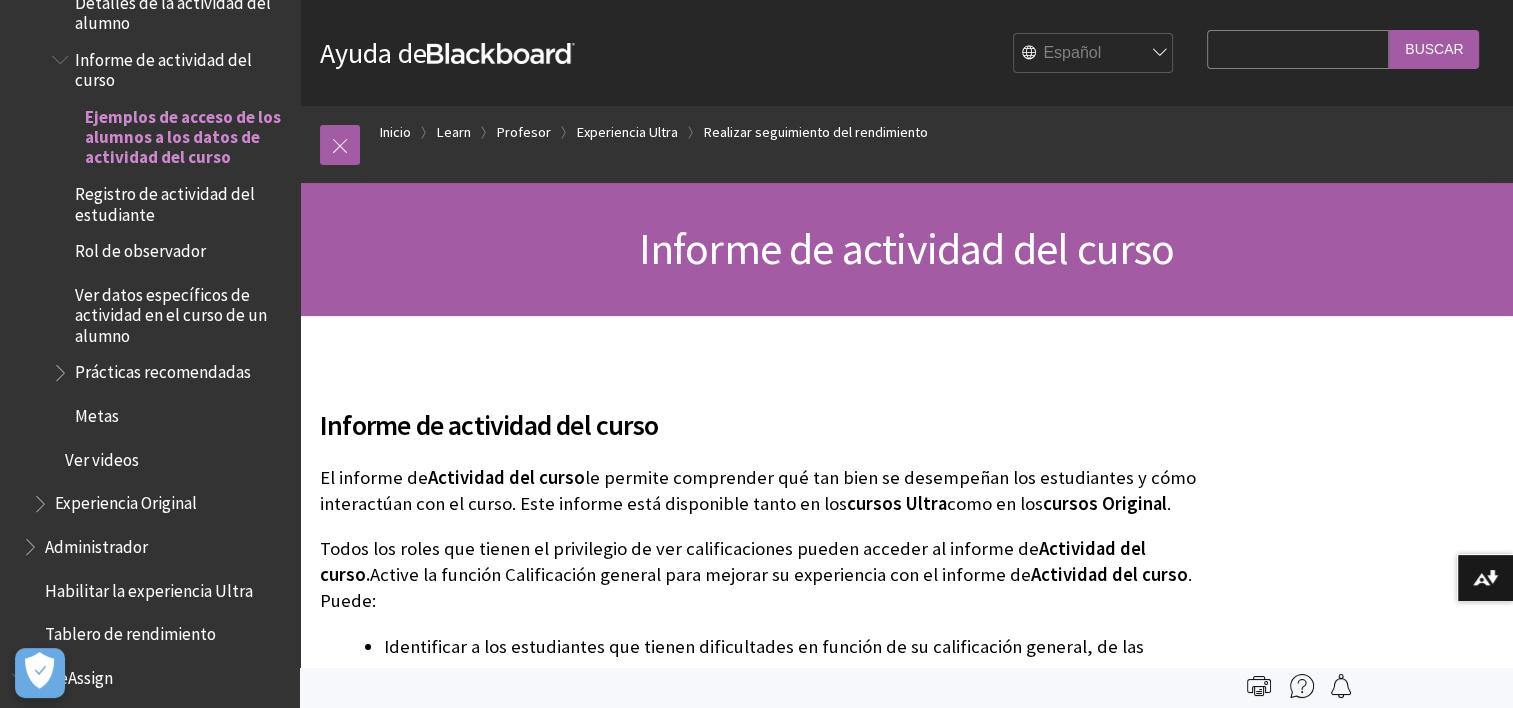 click on "Ejemplos de acceso de los alumnos a los datos de actividad del curso" at bounding box center [185, 133] 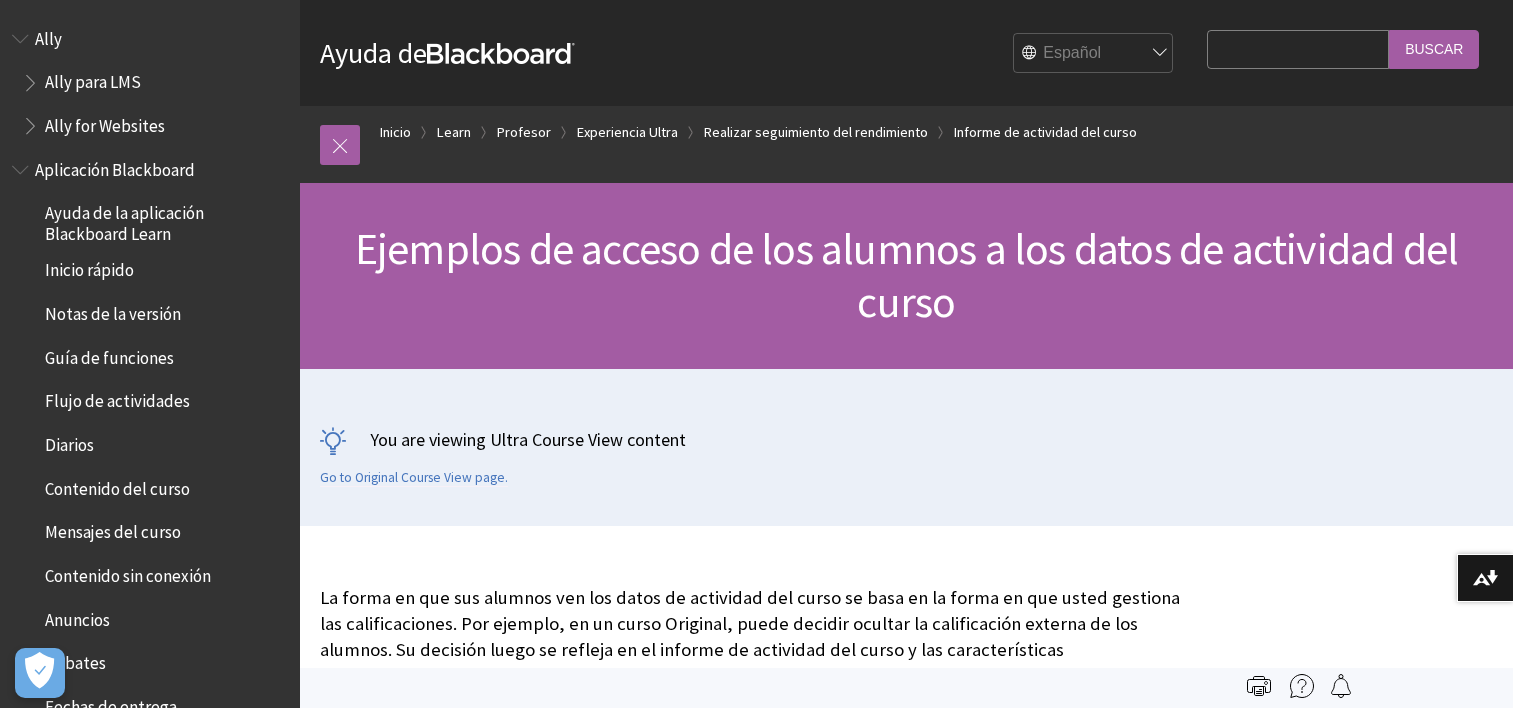 scroll, scrollTop: 0, scrollLeft: 0, axis: both 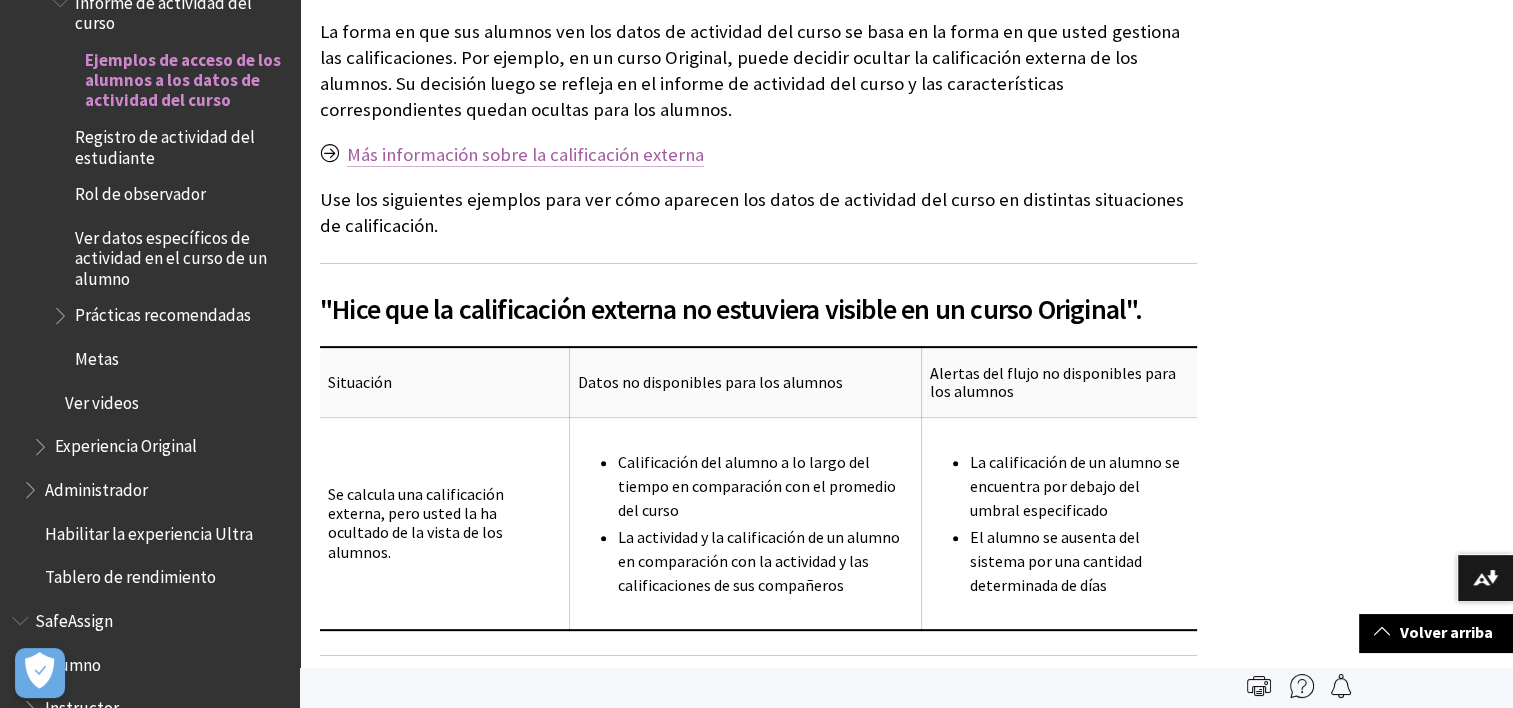 click on "Más información sobre la calificación externa" at bounding box center [525, 155] 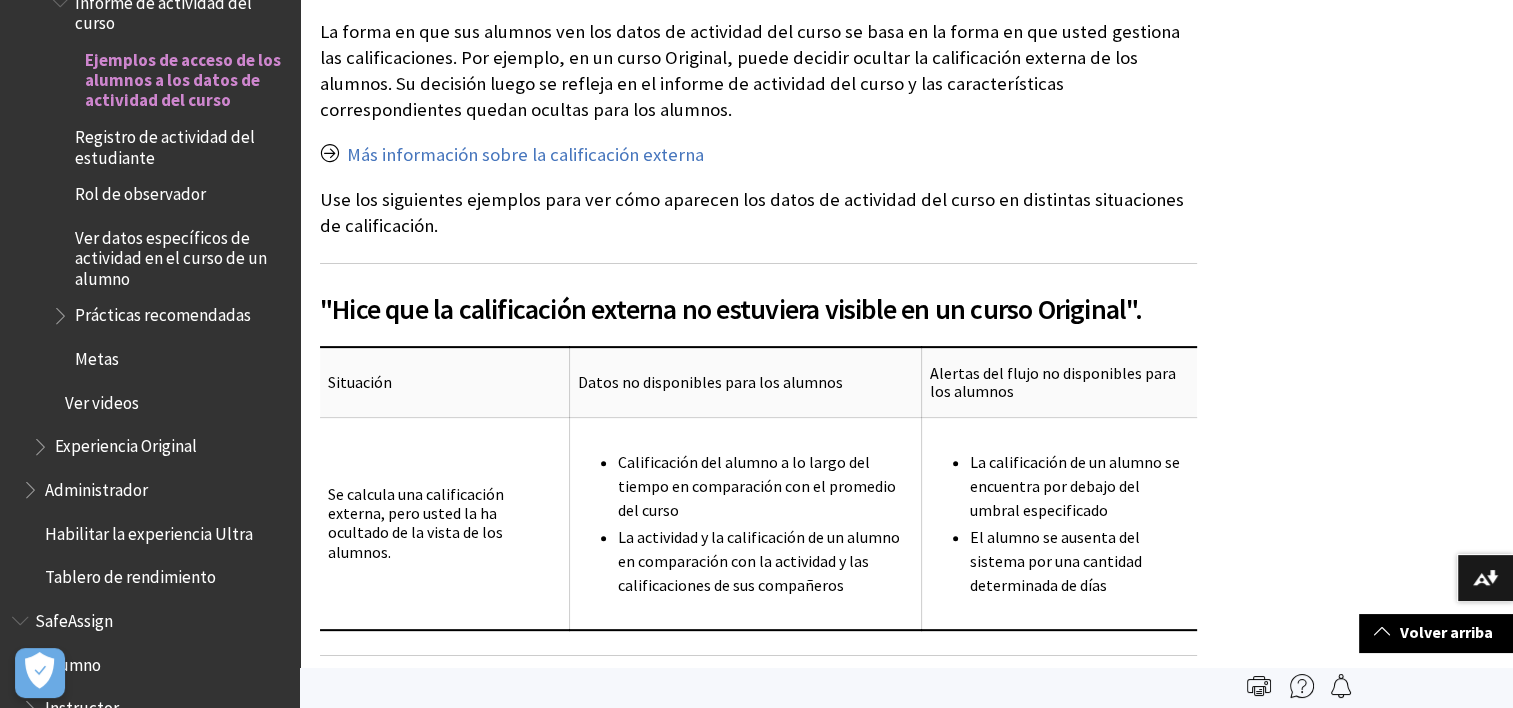 scroll, scrollTop: 0, scrollLeft: 0, axis: both 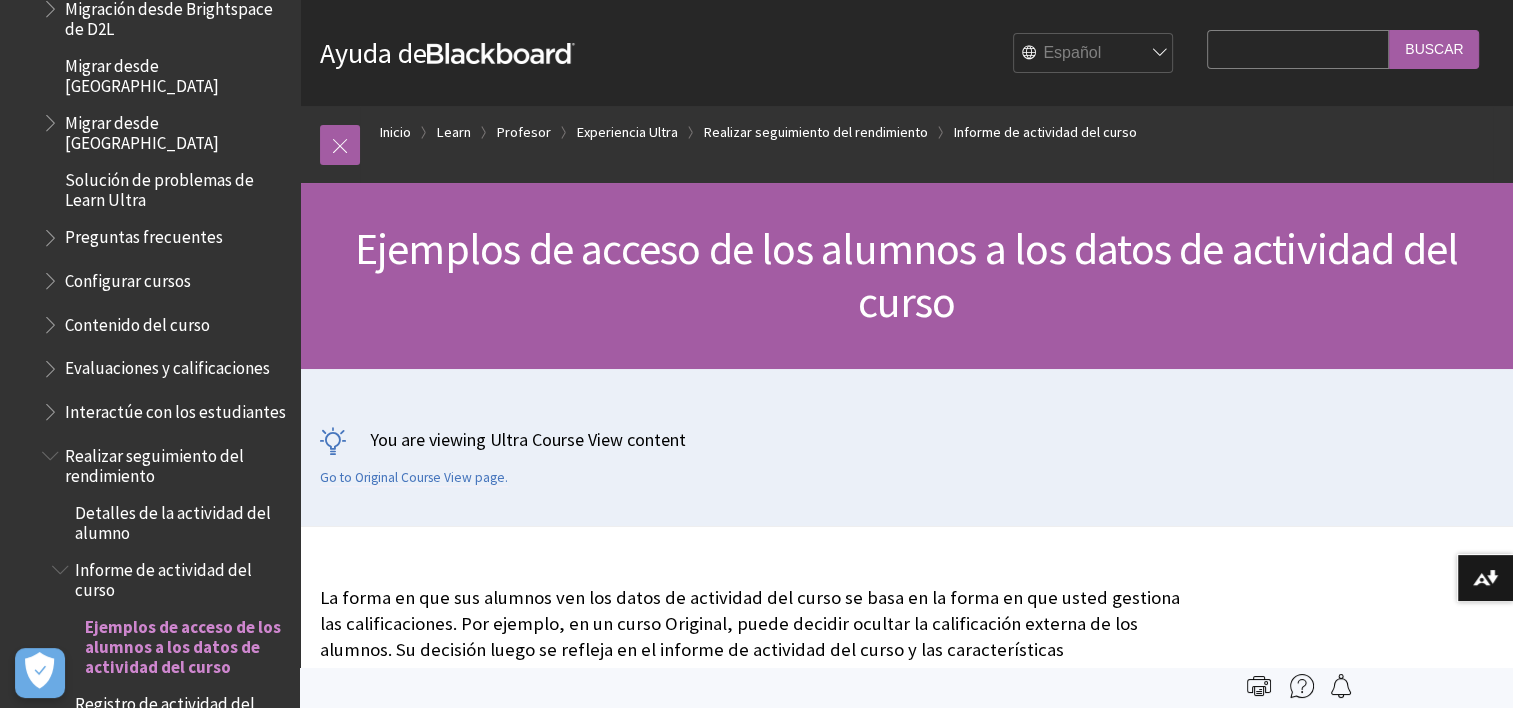 click on "Informe de actividad del curso" at bounding box center [180, 576] 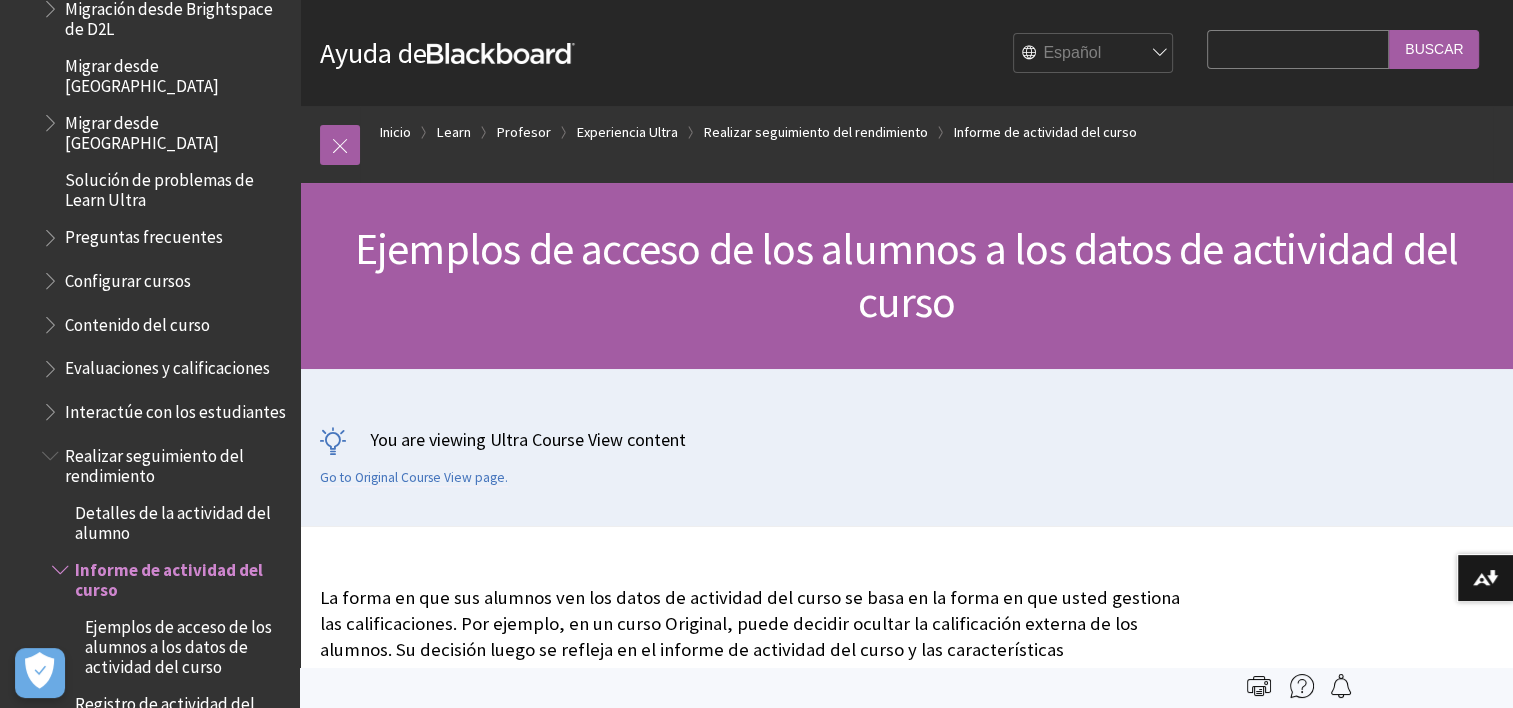 scroll, scrollTop: 566, scrollLeft: 0, axis: vertical 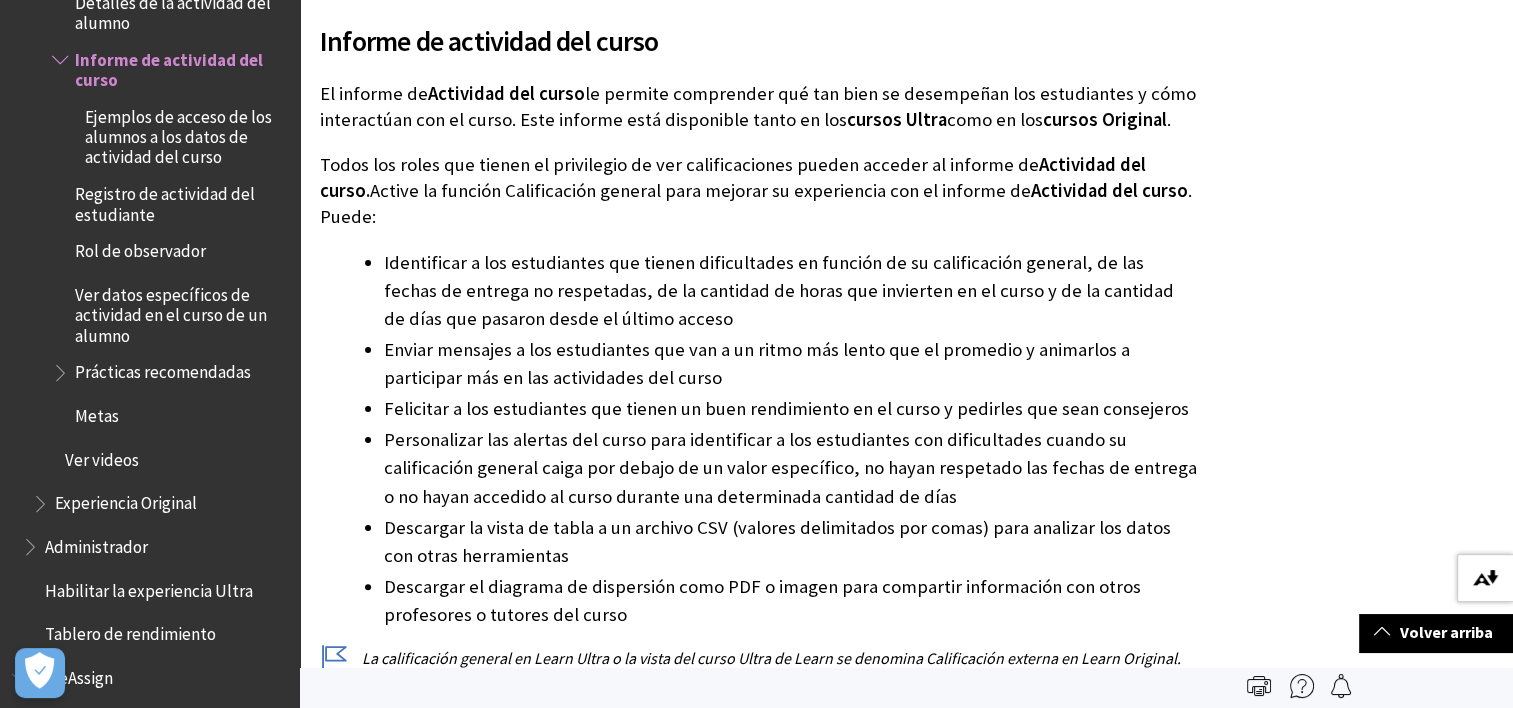 click at bounding box center [1485, 578] 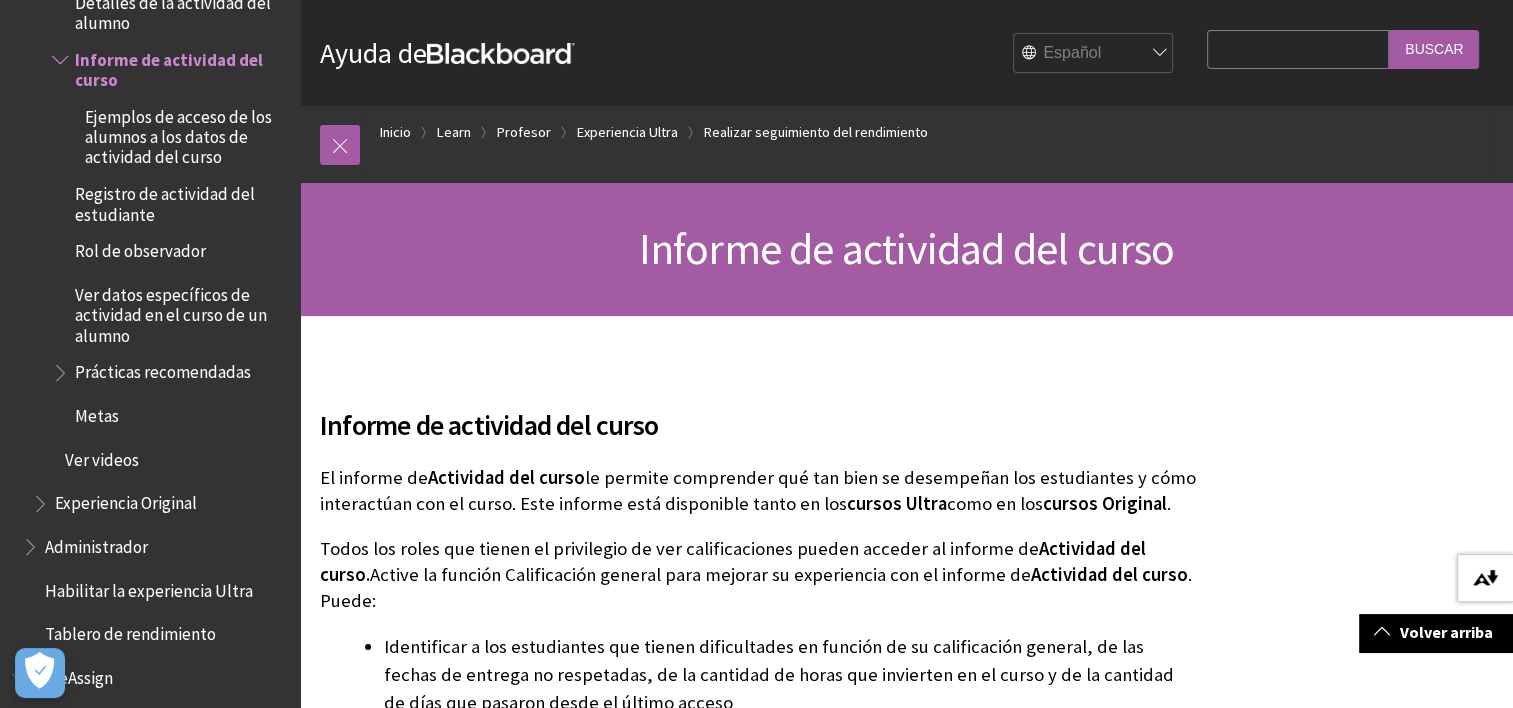 scroll, scrollTop: 566, scrollLeft: 0, axis: vertical 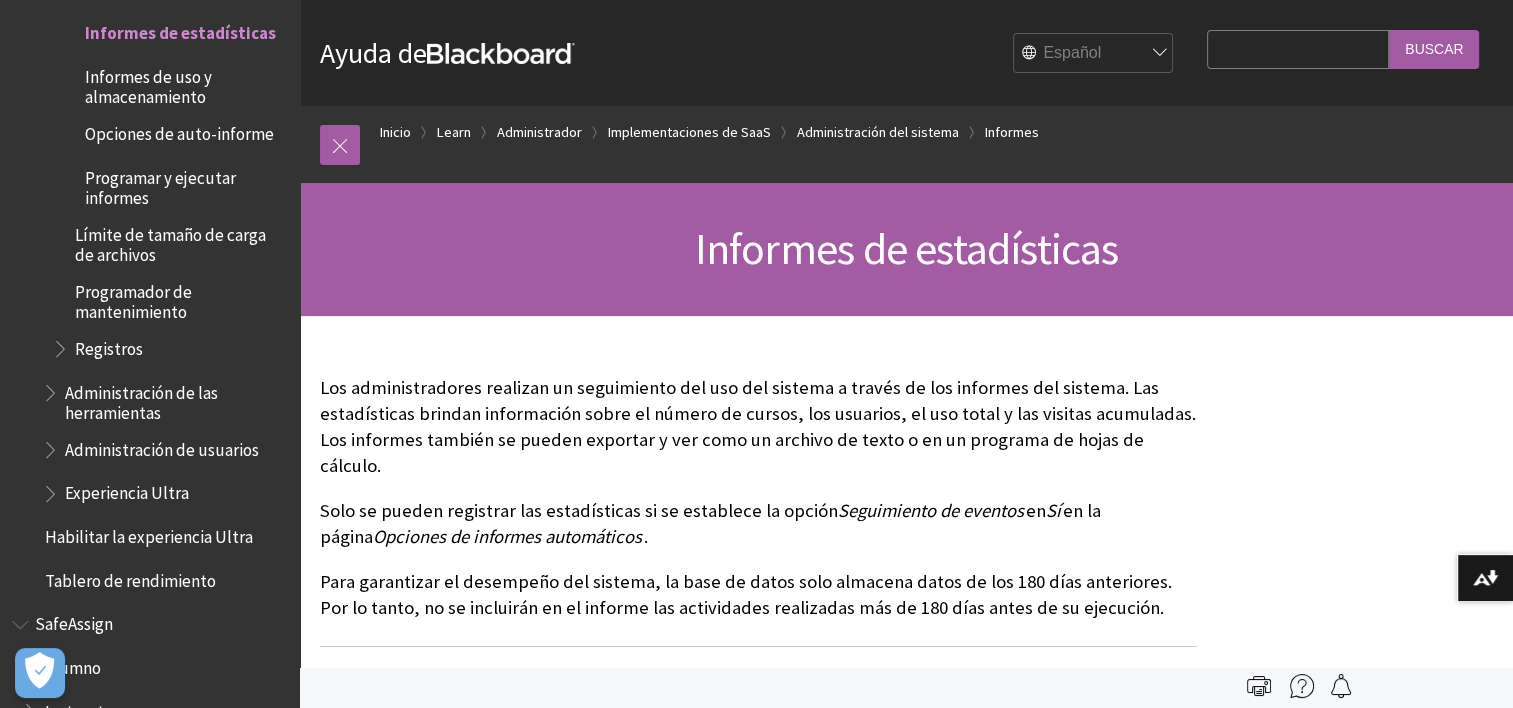 click on "Informes de uso y almacenamiento" at bounding box center [185, 83] 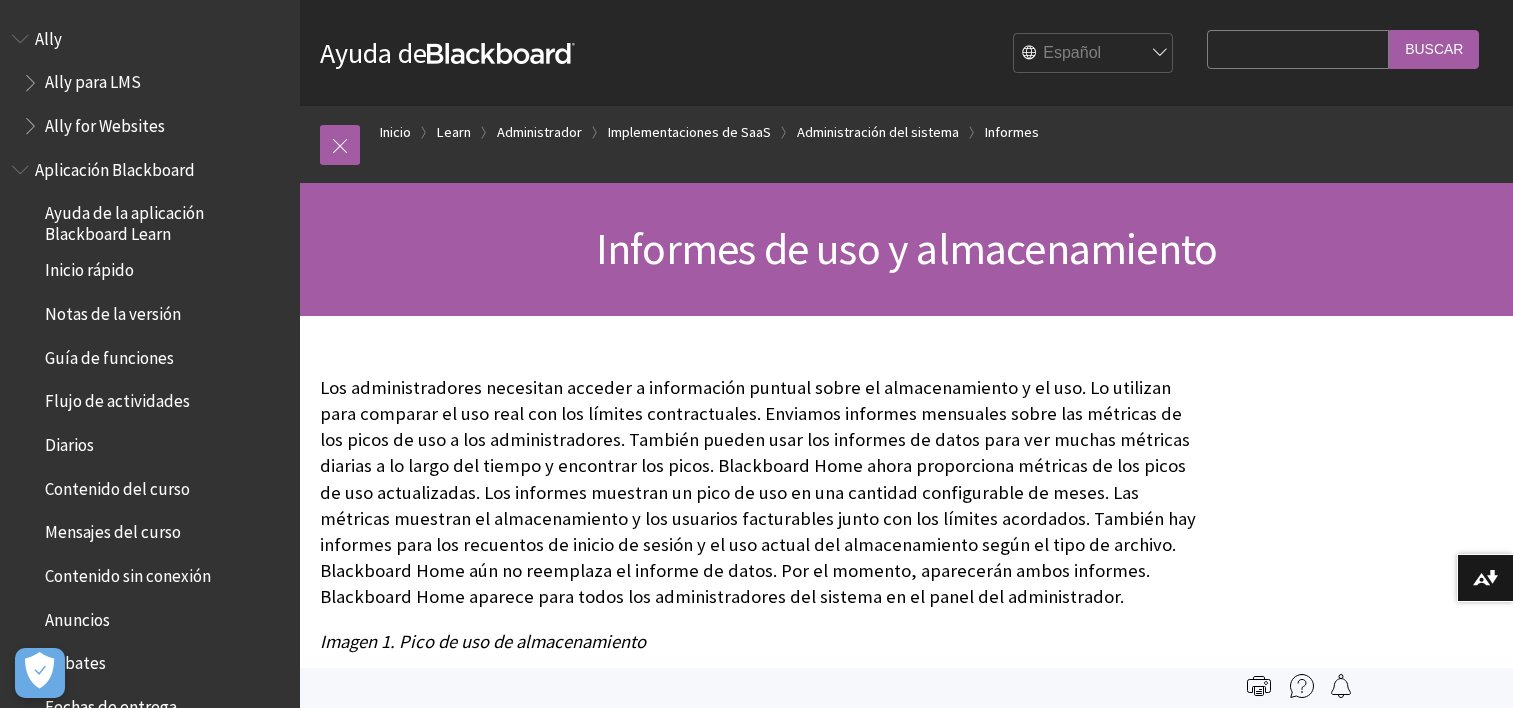 scroll, scrollTop: 0, scrollLeft: 0, axis: both 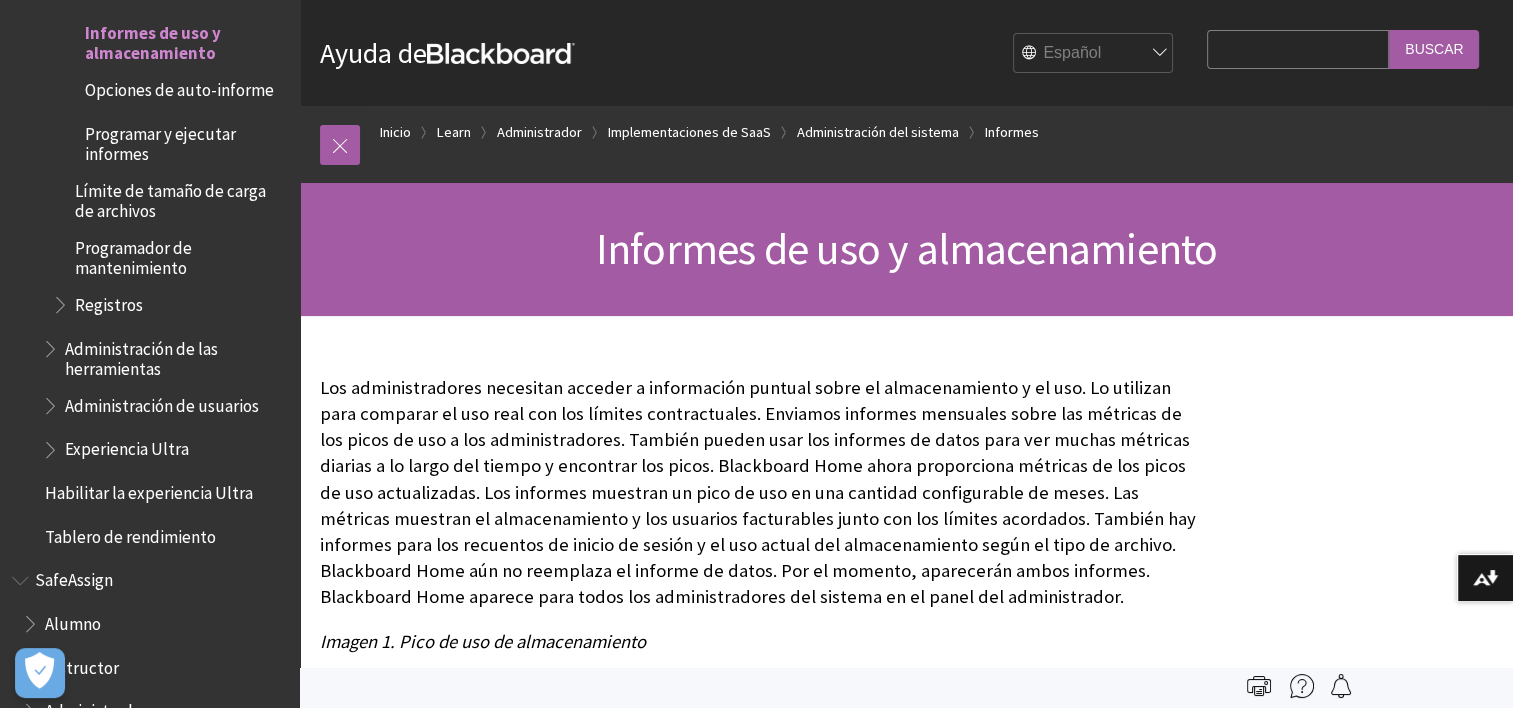 click on "Registros" at bounding box center [170, 305] 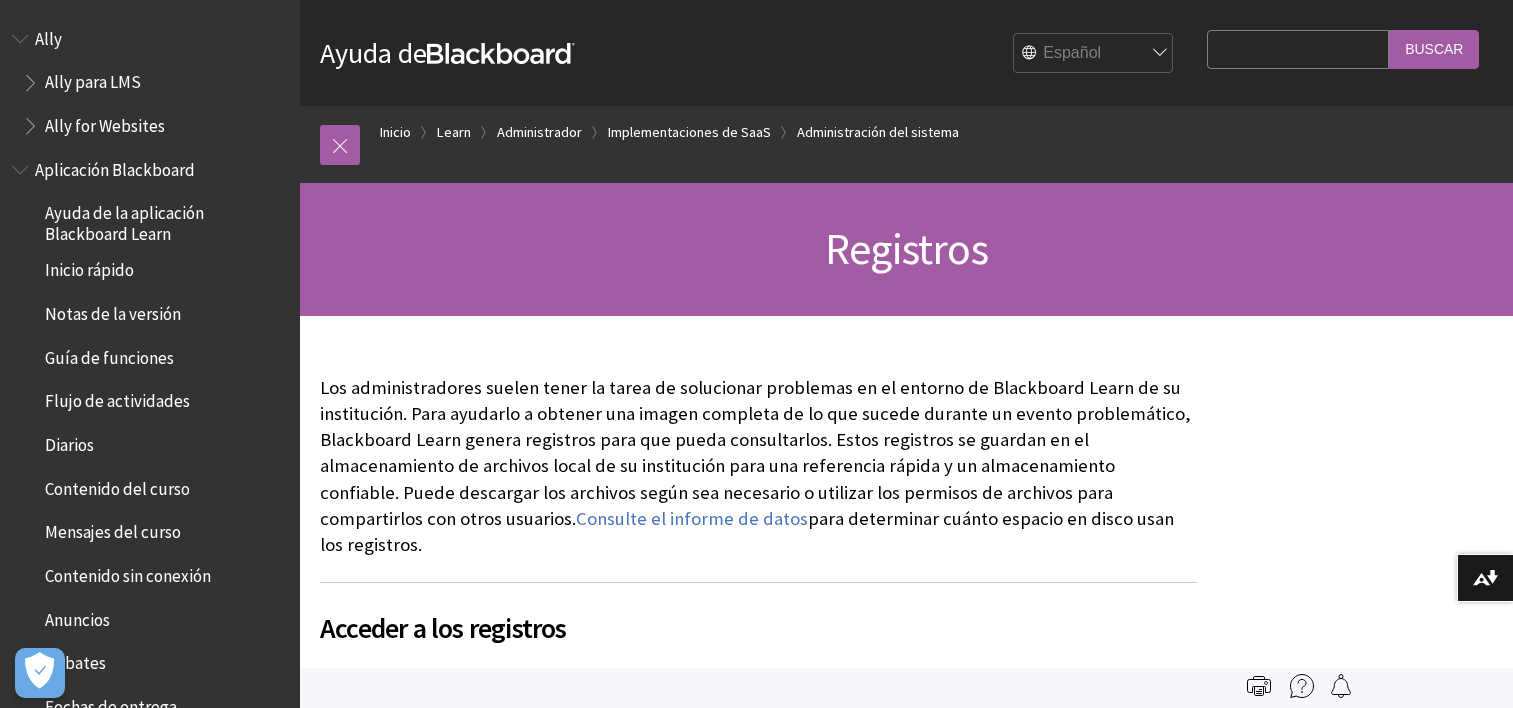 scroll, scrollTop: 0, scrollLeft: 0, axis: both 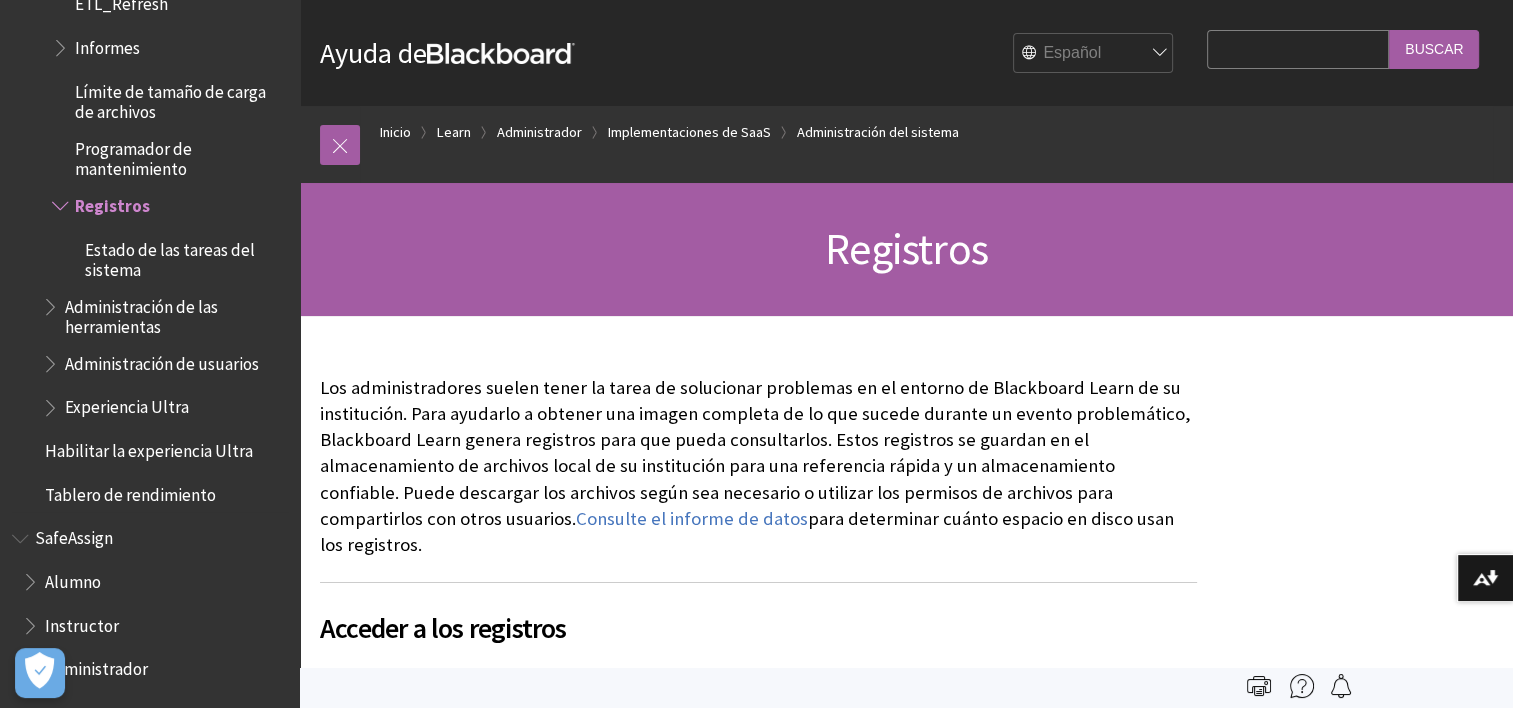 click on "Estado de las tareas del sistema" at bounding box center [185, 256] 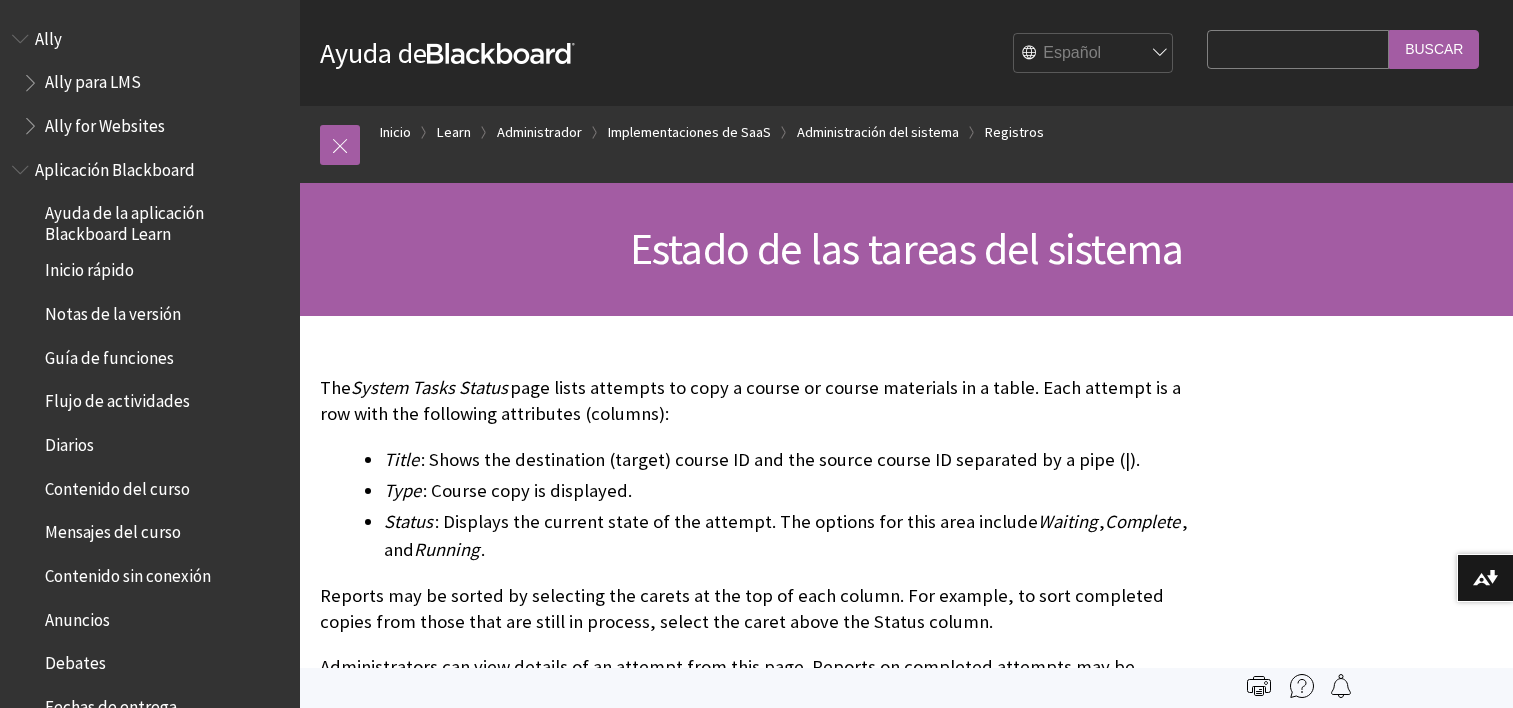scroll, scrollTop: 0, scrollLeft: 0, axis: both 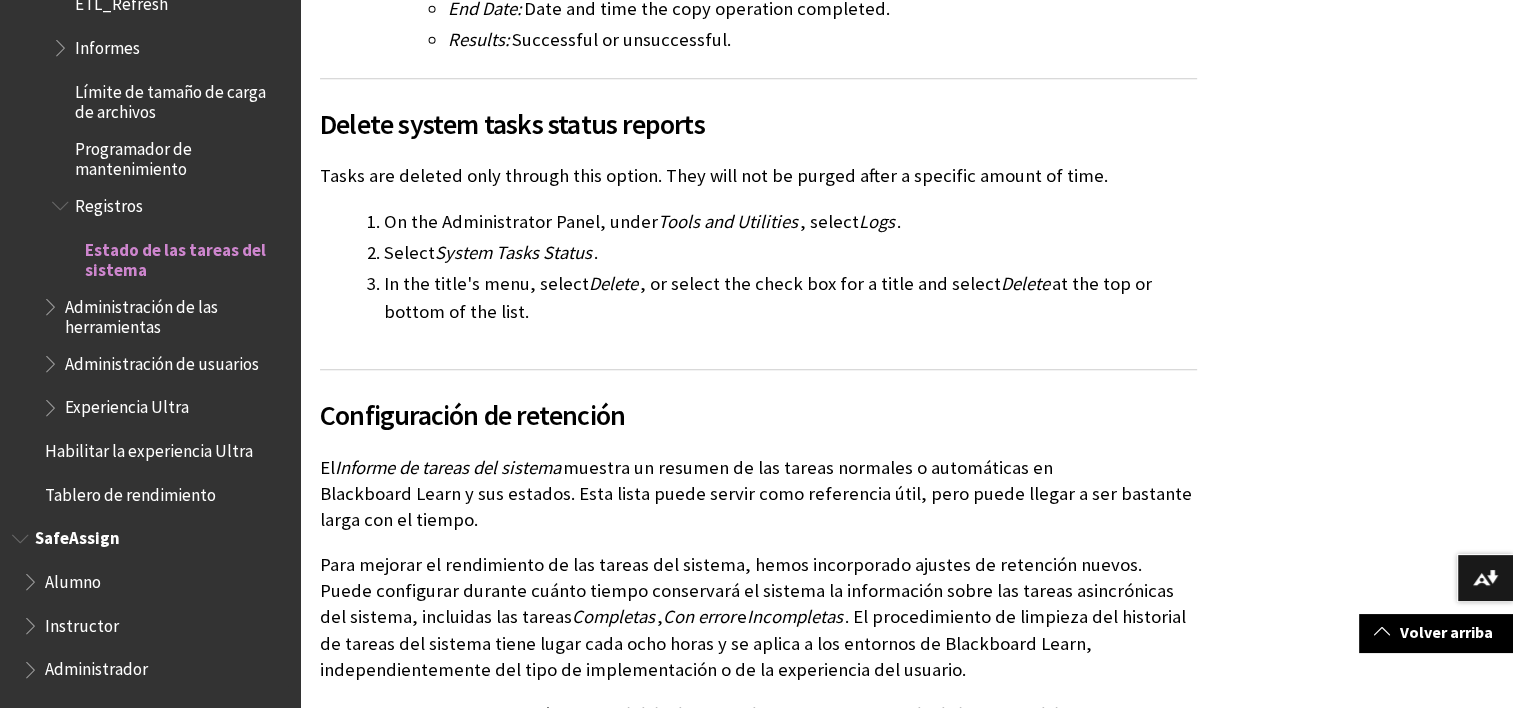 click on "Instructor" at bounding box center [82, 622] 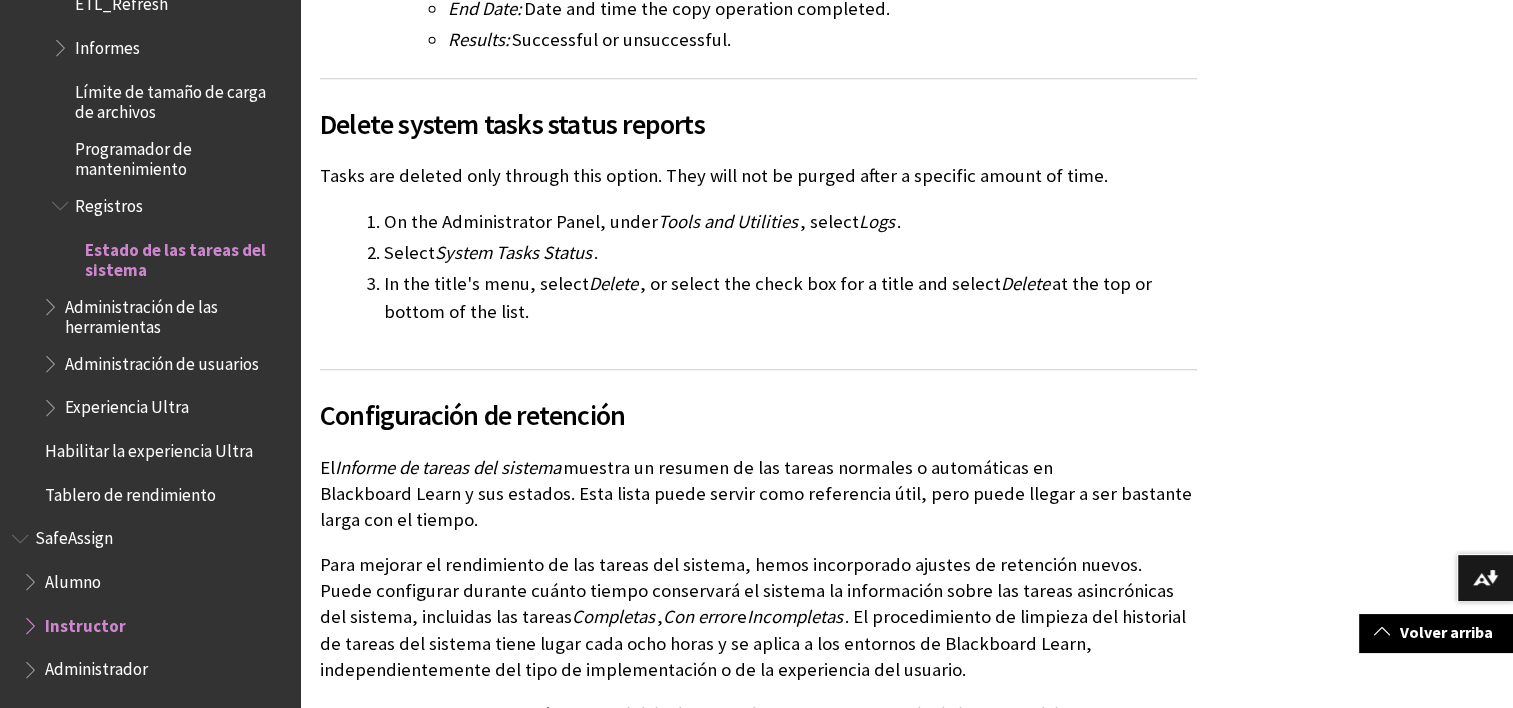 scroll, scrollTop: 1700, scrollLeft: 0, axis: vertical 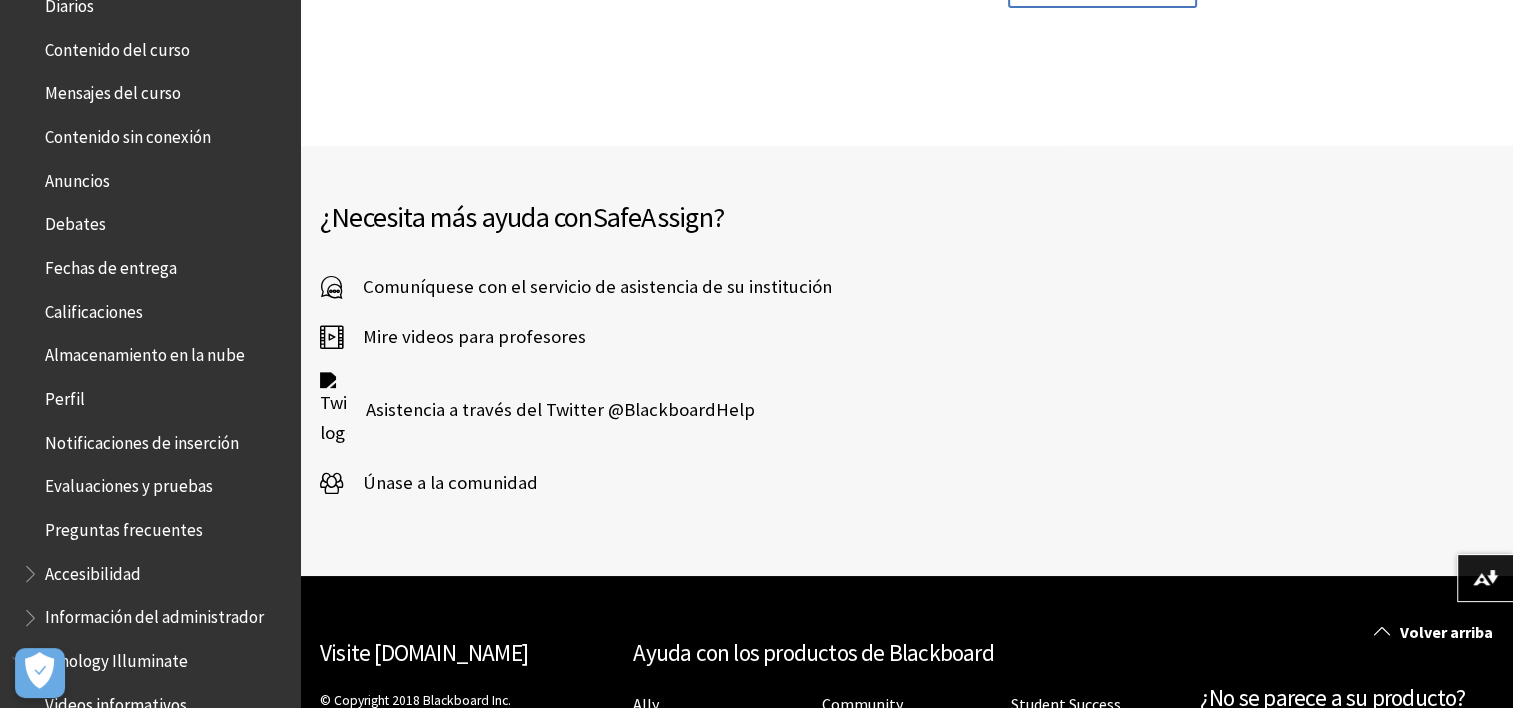click on "Calificaciones" at bounding box center [94, 308] 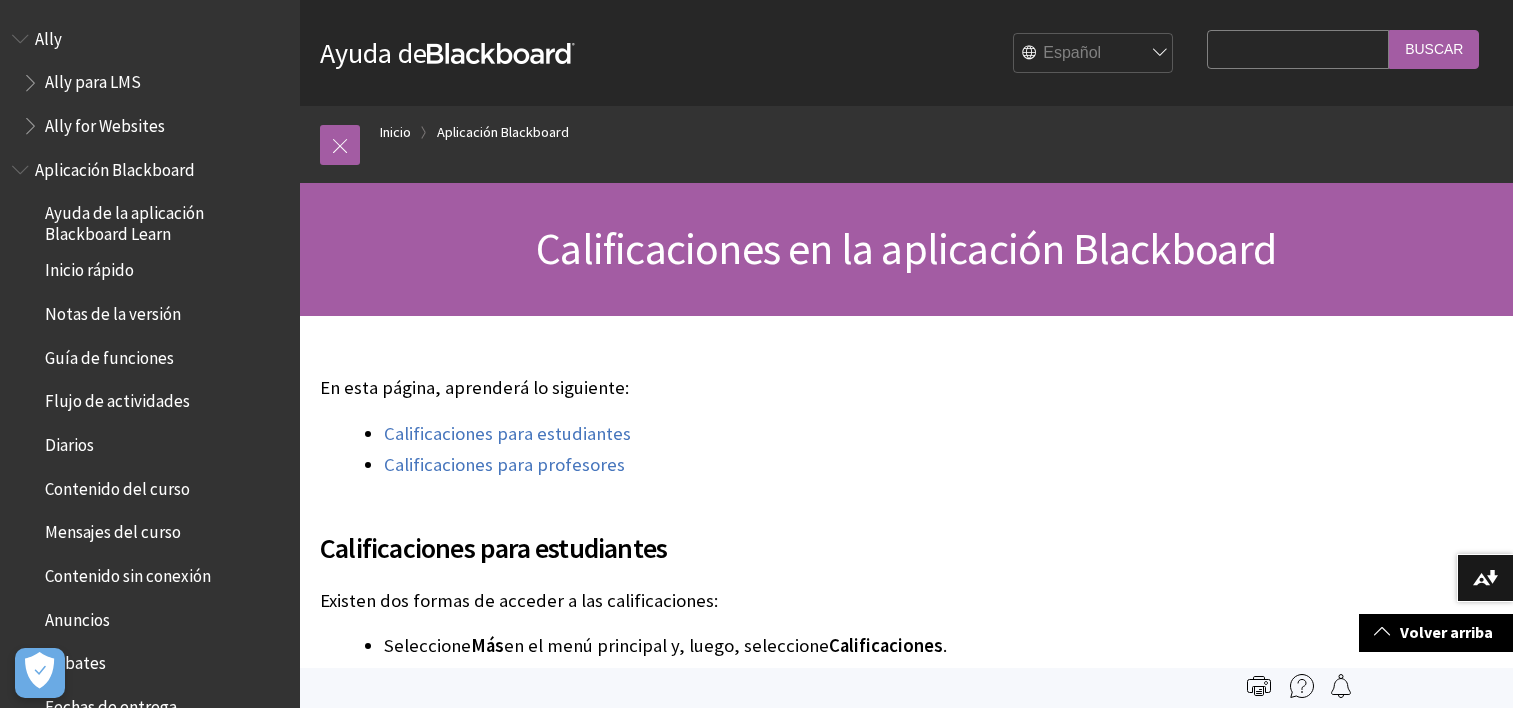 scroll, scrollTop: 1133, scrollLeft: 0, axis: vertical 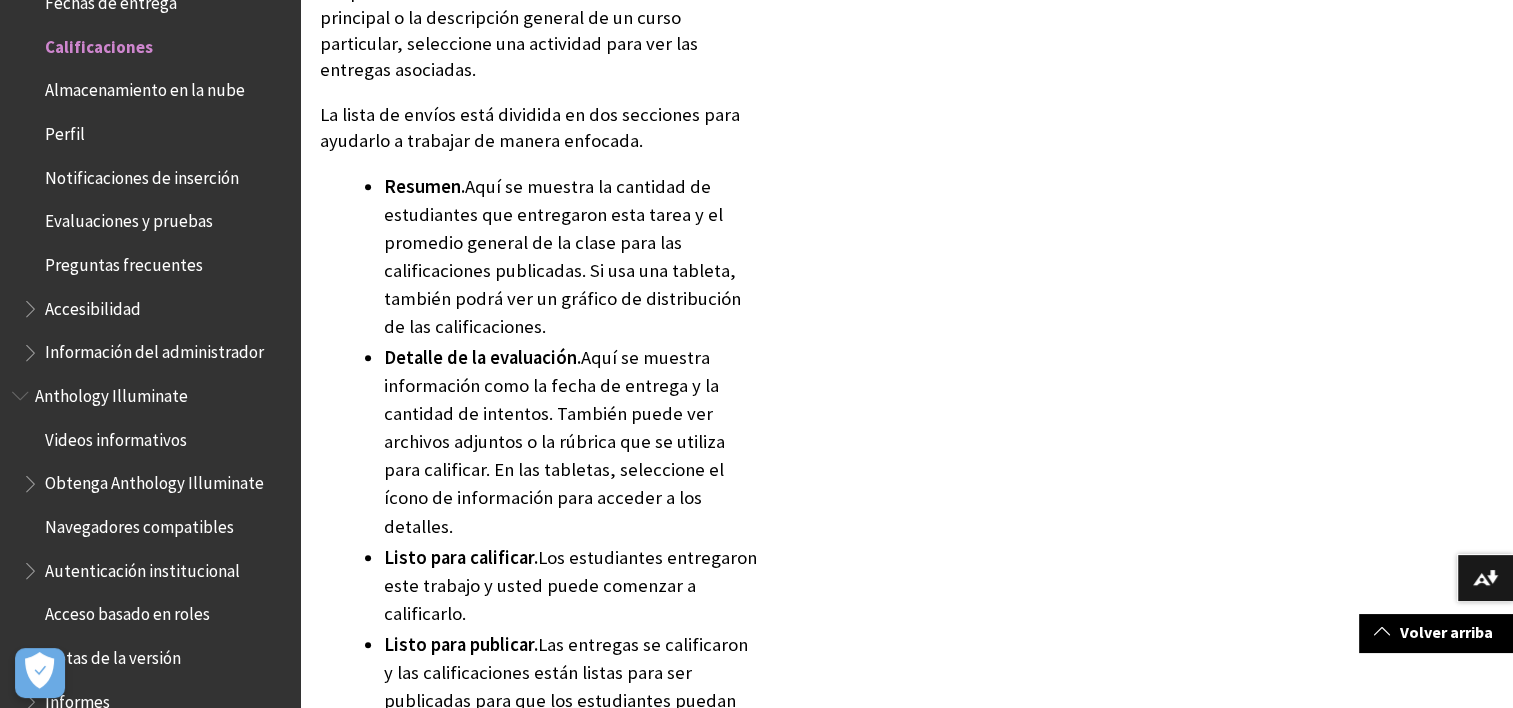 click on "Accesibilidad" at bounding box center [93, 305] 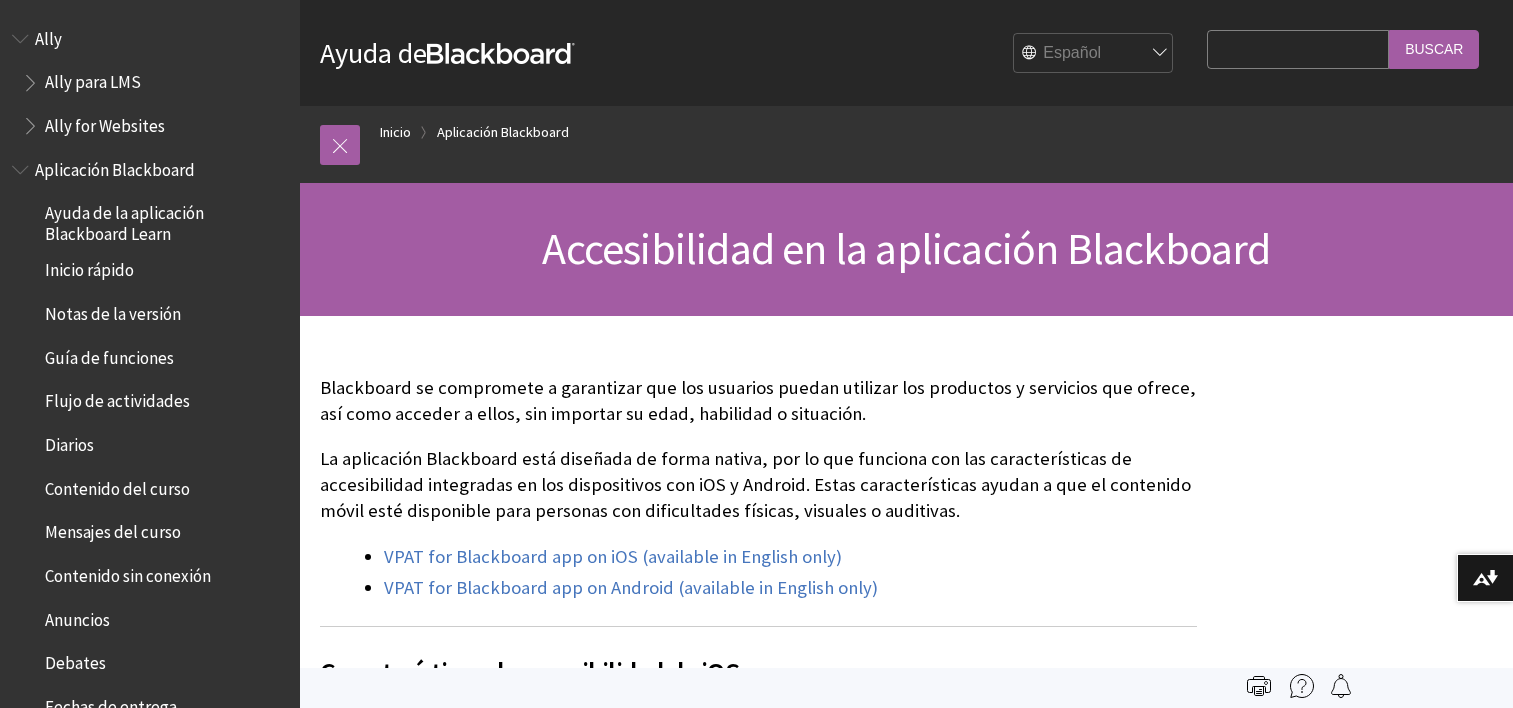 scroll, scrollTop: 566, scrollLeft: 0, axis: vertical 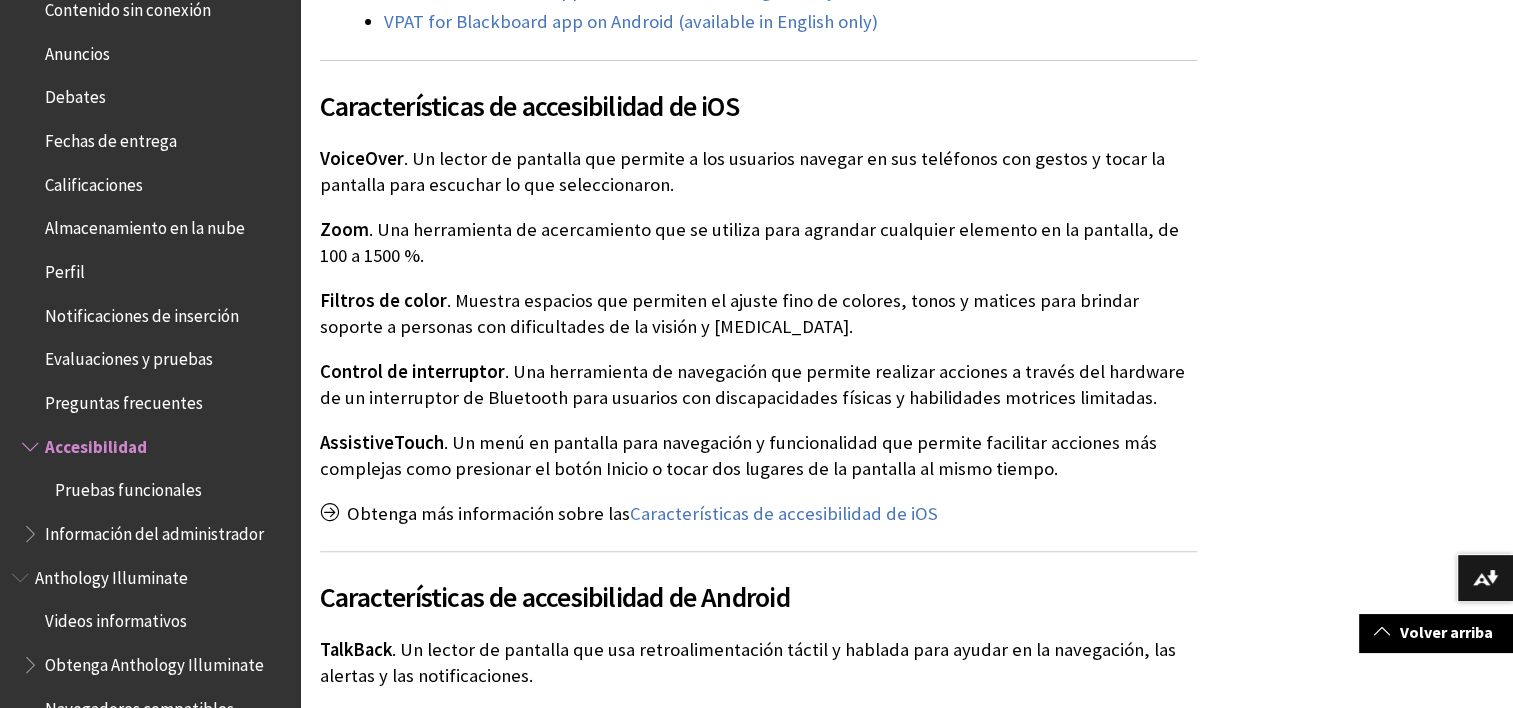 click on "Ayuda de la aplicación Blackboard Learn Inicio rápido Notas de la versión Guía de funciones Flujo de actividades Diarios Contenido del curso Mensajes del curso Contenido sin conexión Anuncios Debates Fechas de entrega Calificaciones Almacenamiento en la nube Perfil Notificaciones de inserción Evaluaciones y pruebas Preguntas frecuentes Accesibilidad Pruebas funcionales Información del administrador" at bounding box center (150, 91) 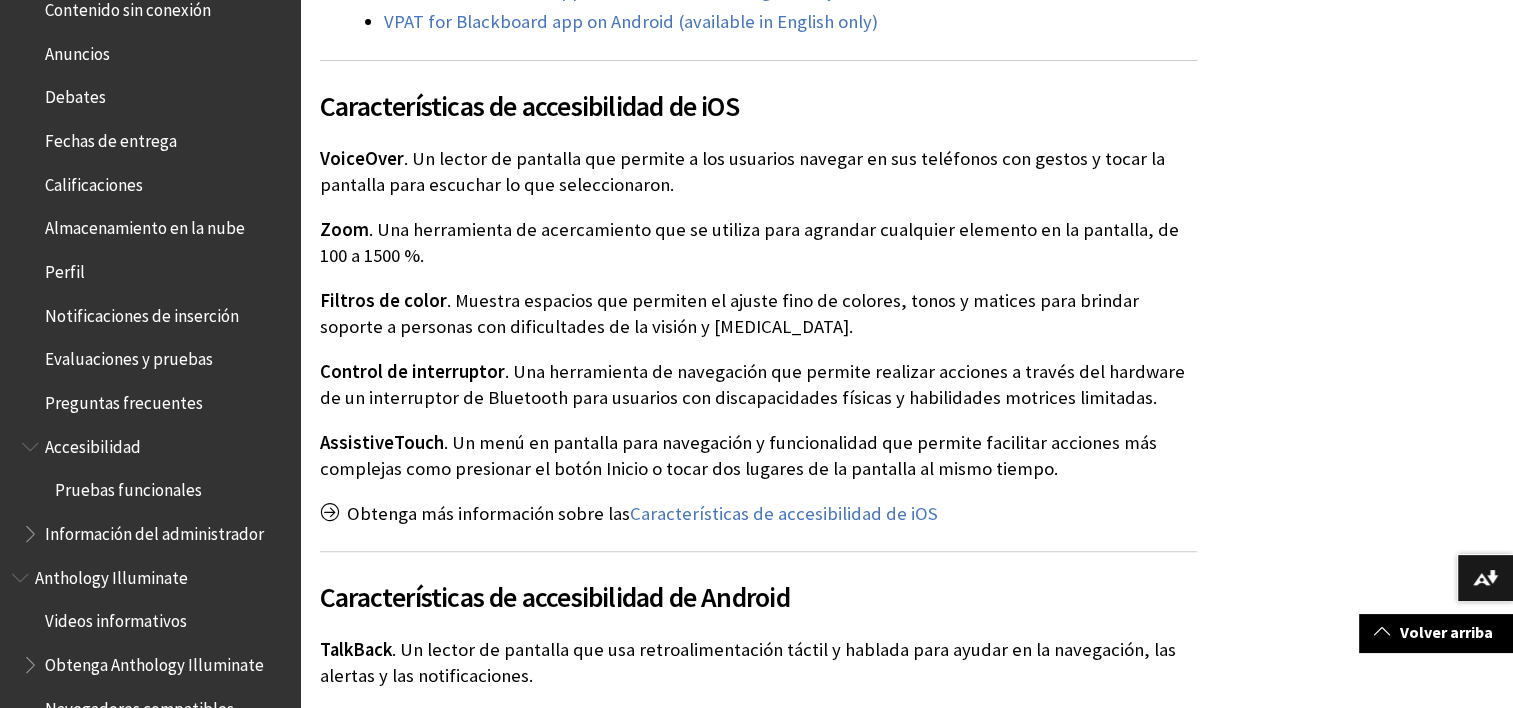 click at bounding box center [32, 442] 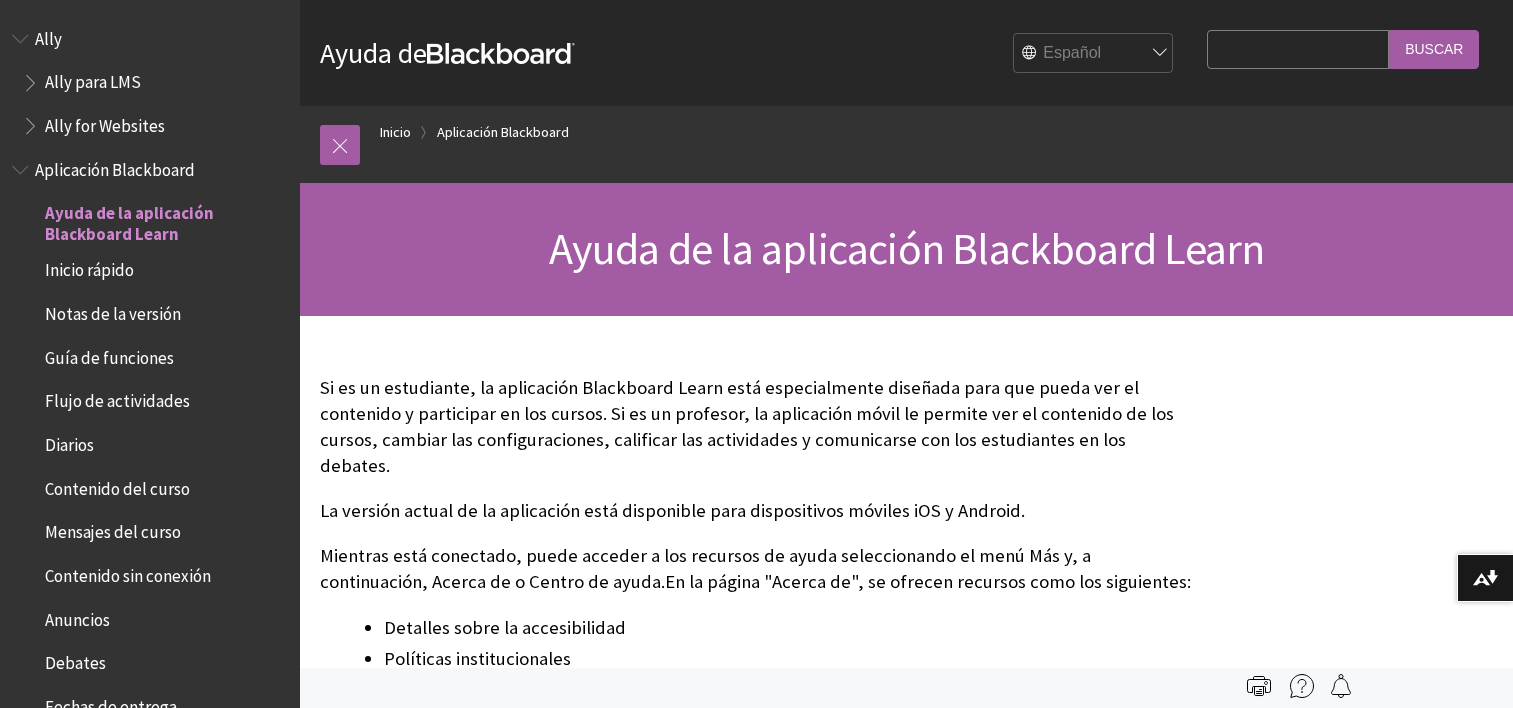 scroll, scrollTop: 0, scrollLeft: 0, axis: both 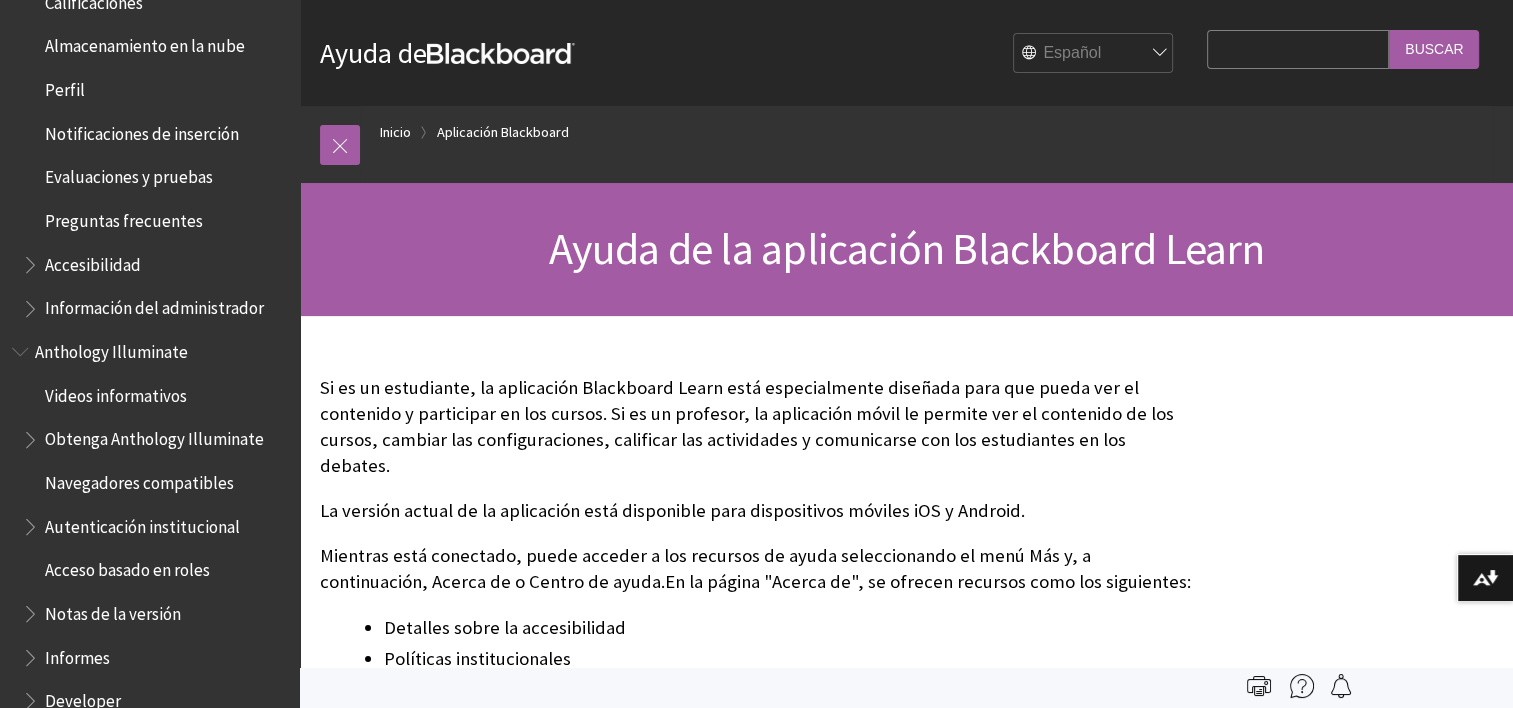 click on "Información del administrador" at bounding box center (154, 305) 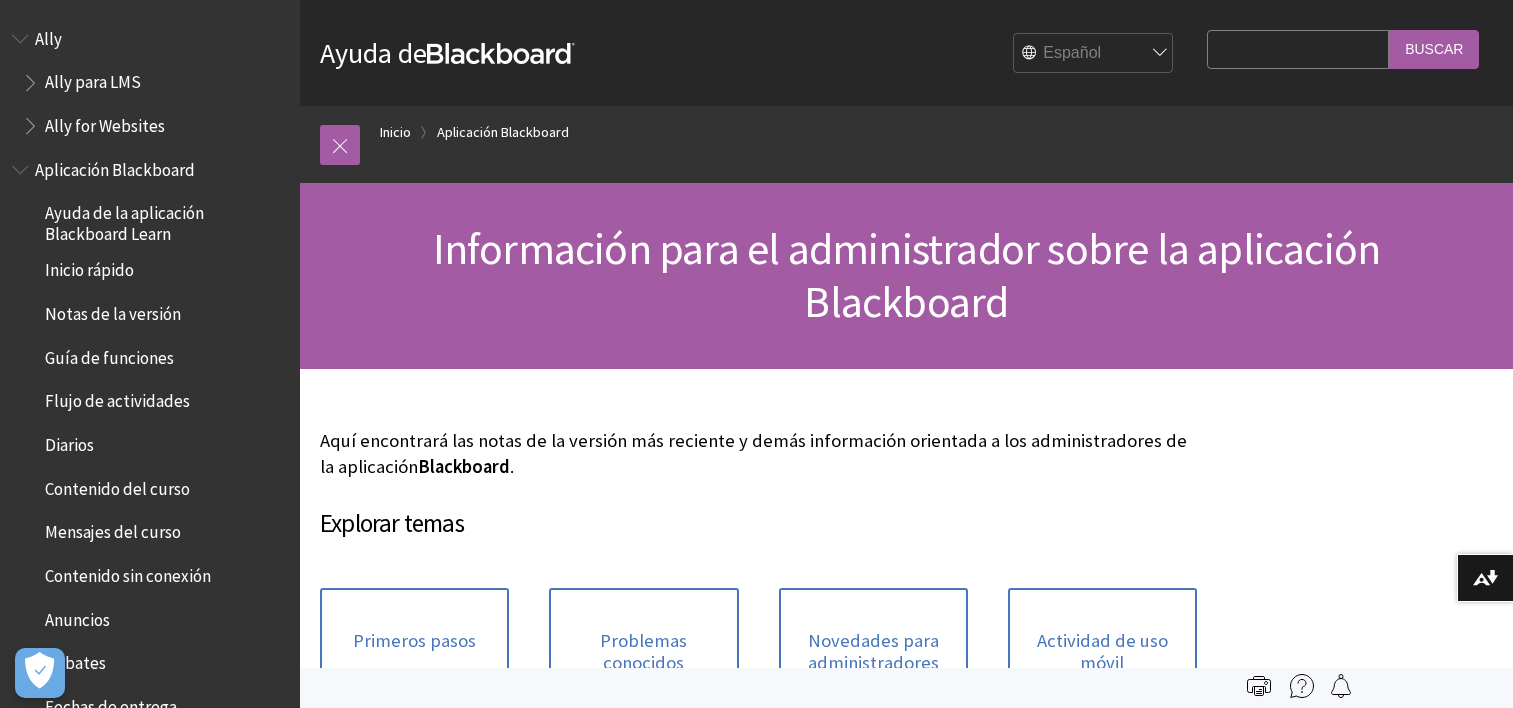 scroll, scrollTop: 0, scrollLeft: 0, axis: both 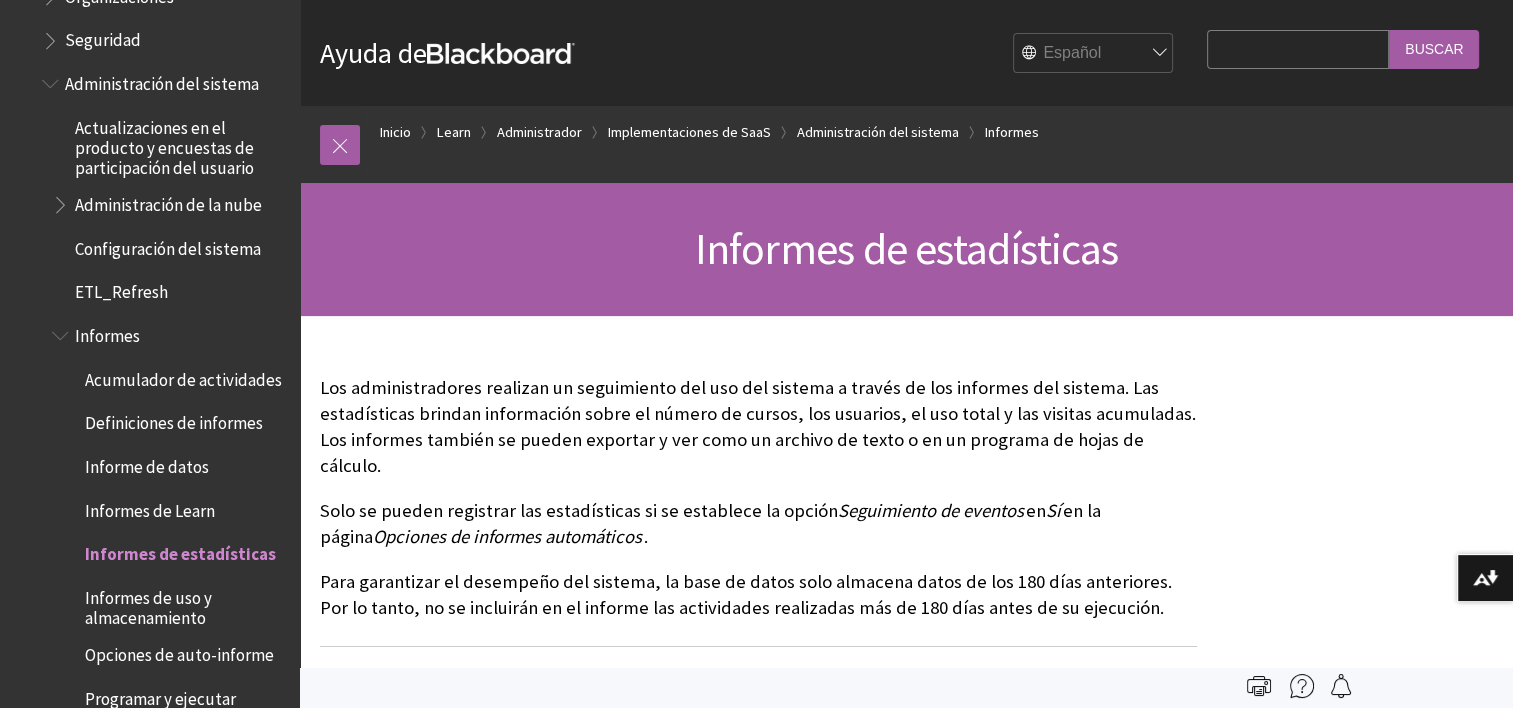 click on "Informes de Learn" at bounding box center [150, 507] 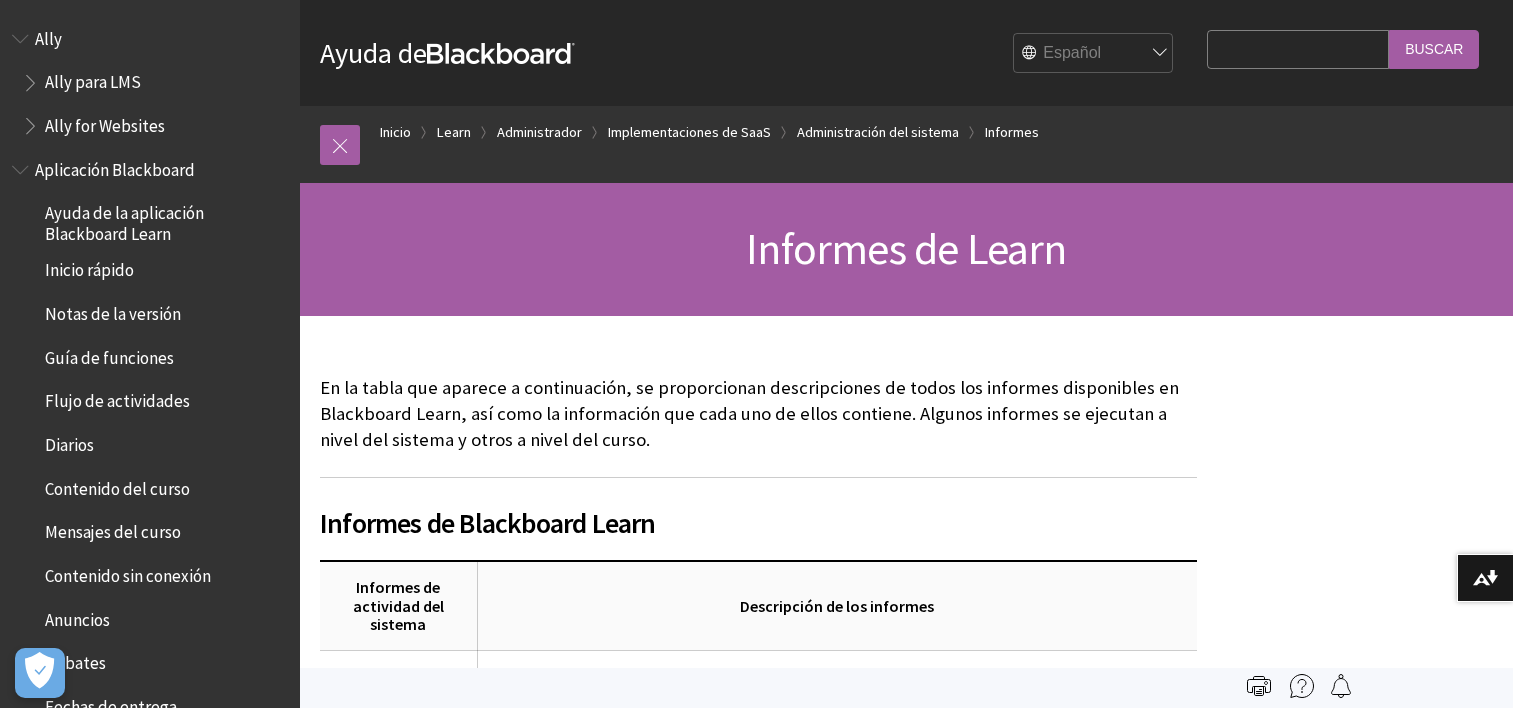 scroll, scrollTop: 0, scrollLeft: 0, axis: both 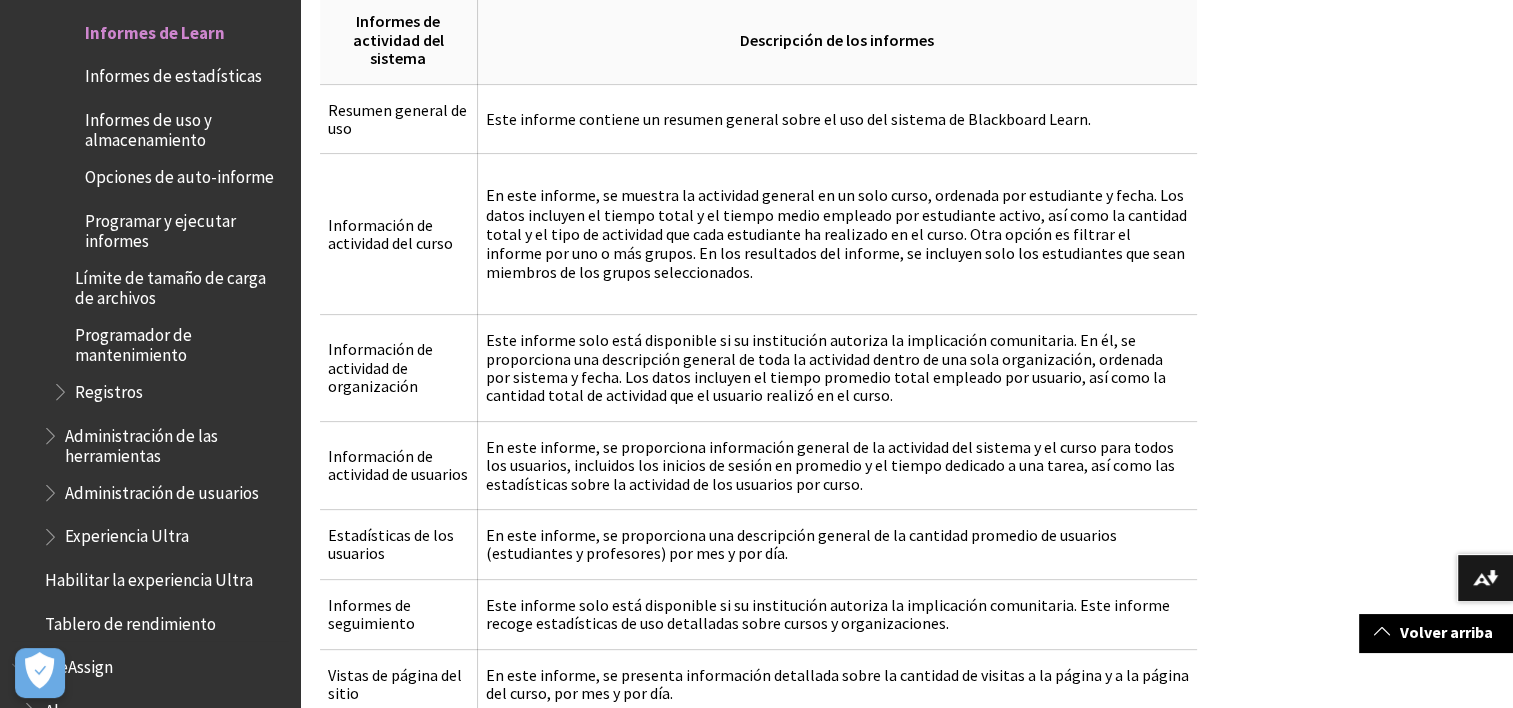 click on "Registros" at bounding box center (109, 388) 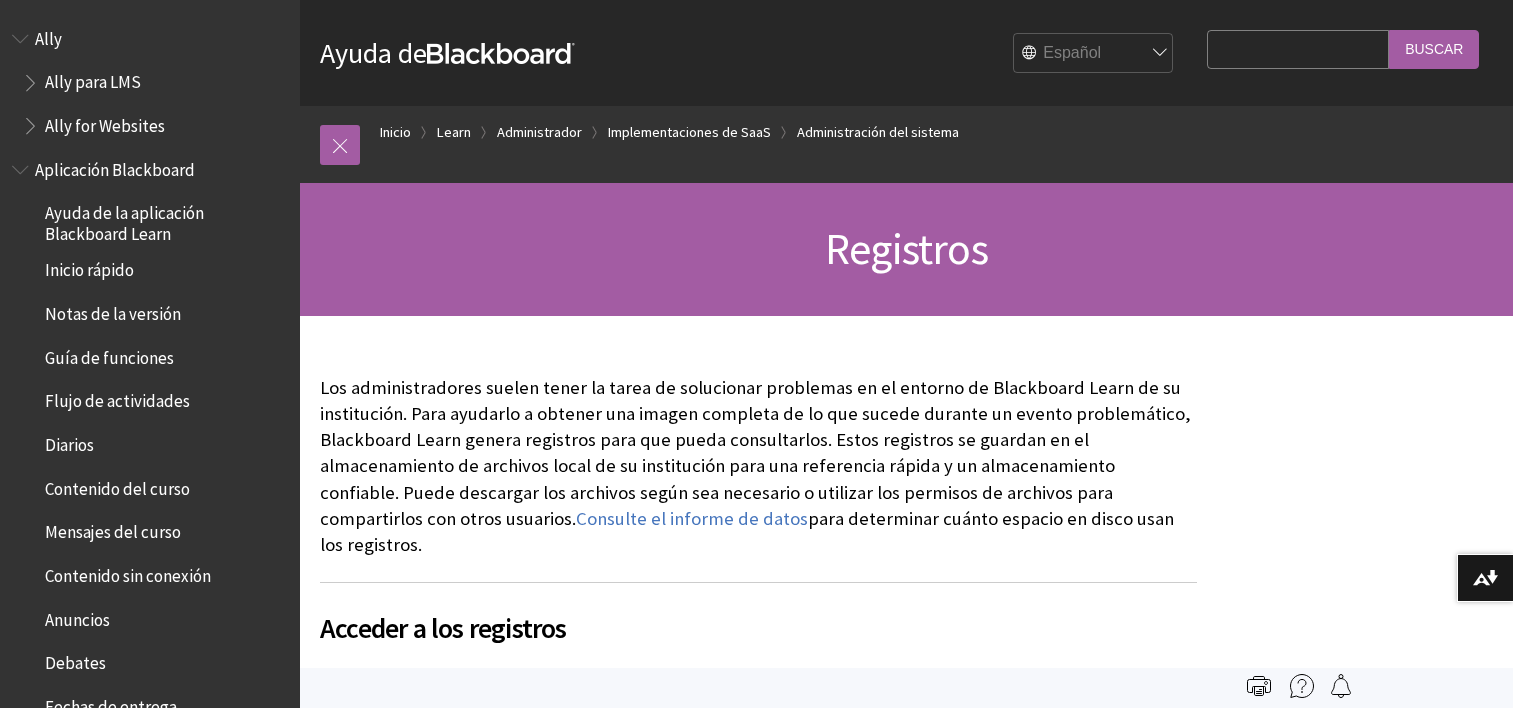 scroll, scrollTop: 0, scrollLeft: 0, axis: both 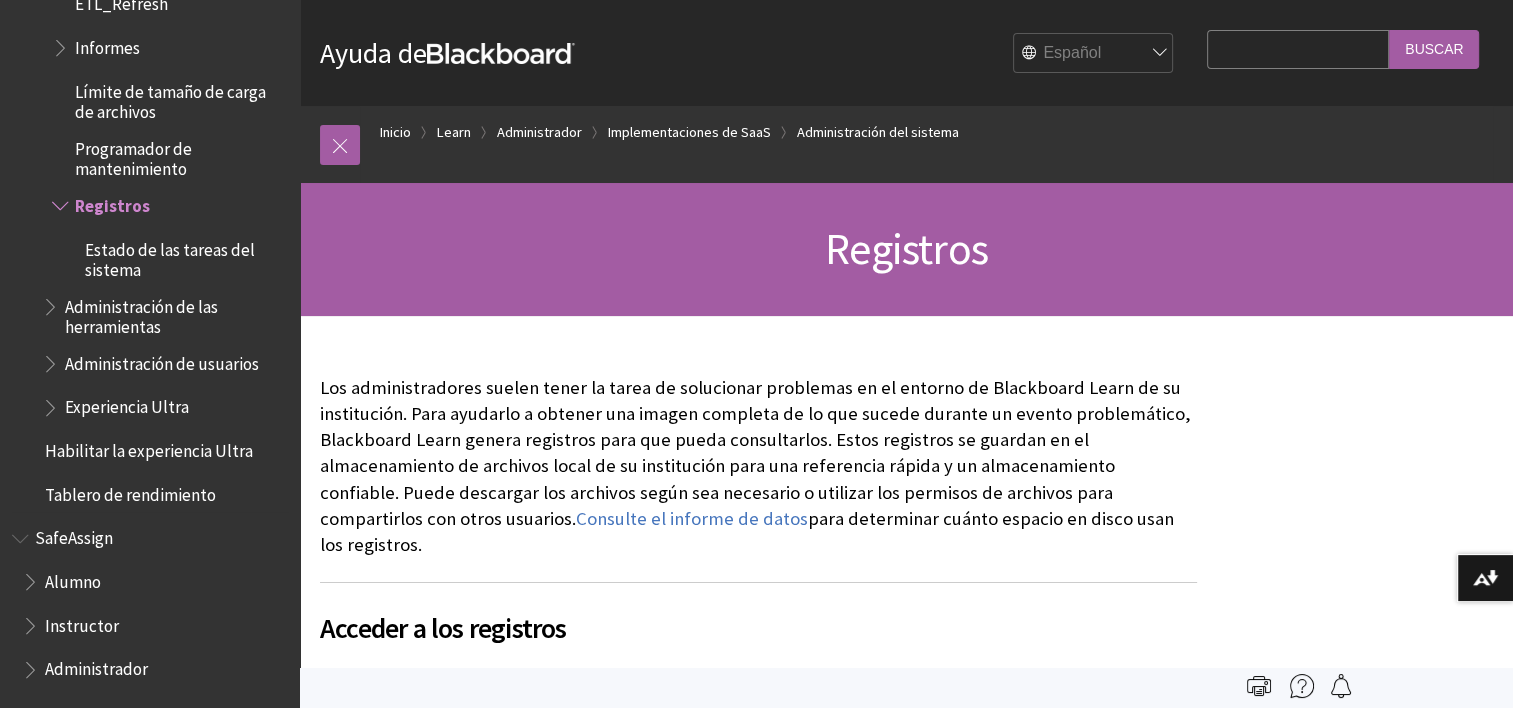 click on "Informes" at bounding box center (107, 44) 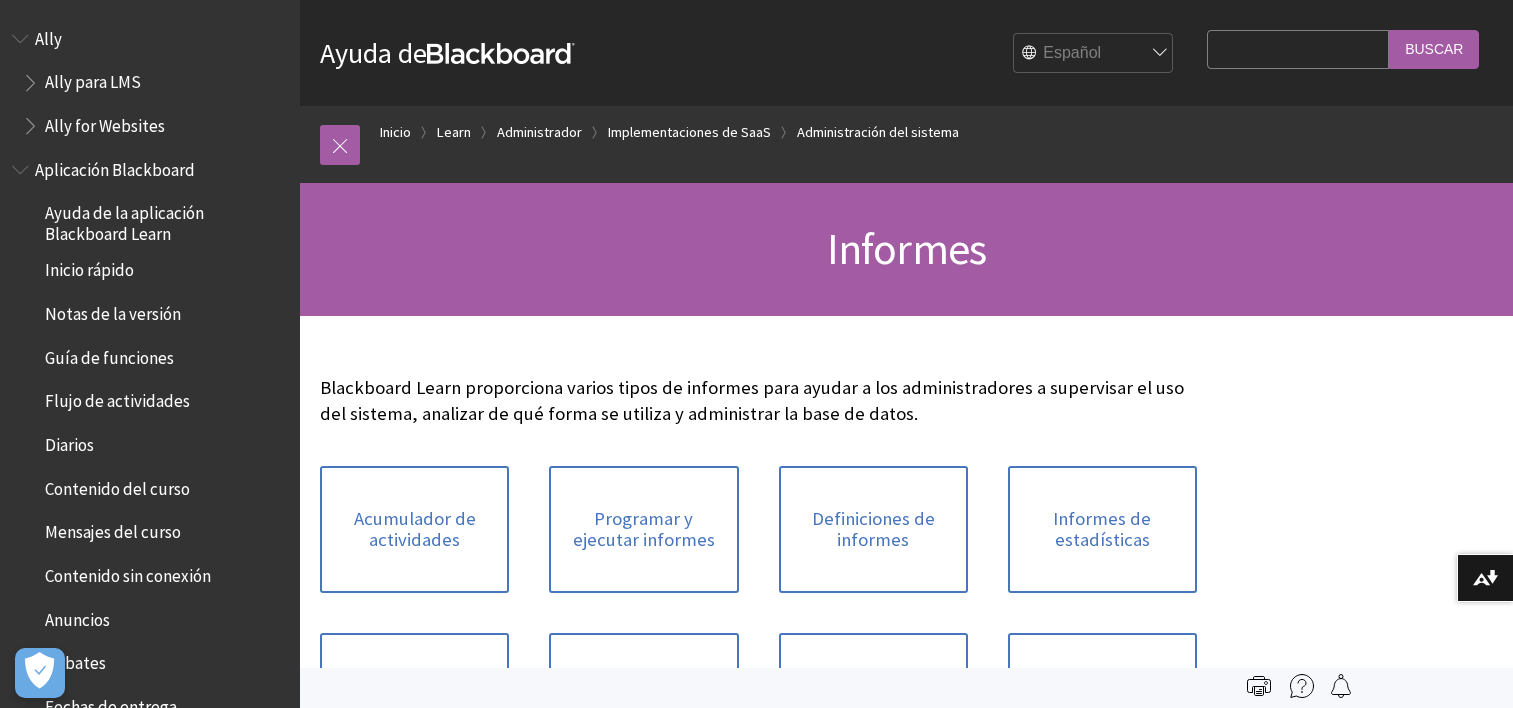 scroll, scrollTop: 0, scrollLeft: 0, axis: both 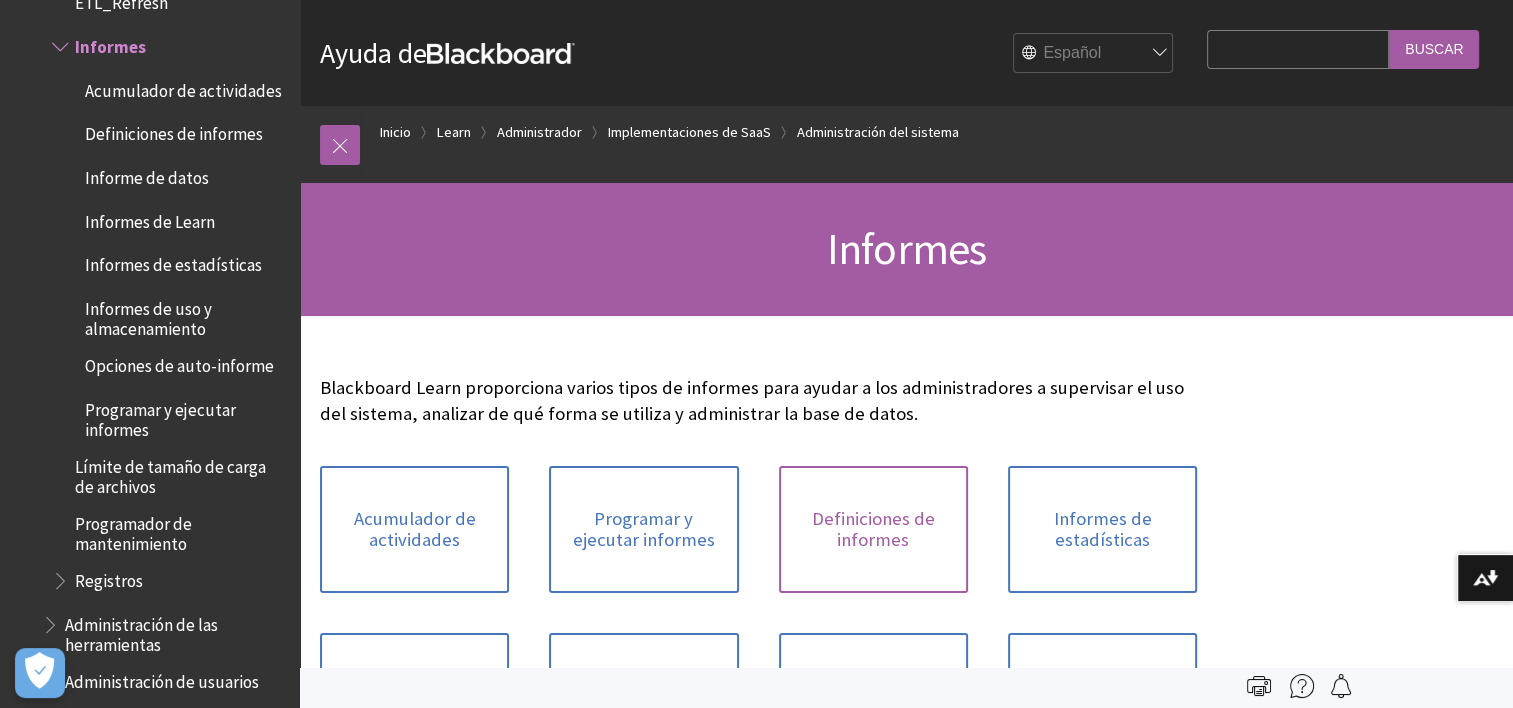 click on "Definiciones de informes" at bounding box center (873, 529) 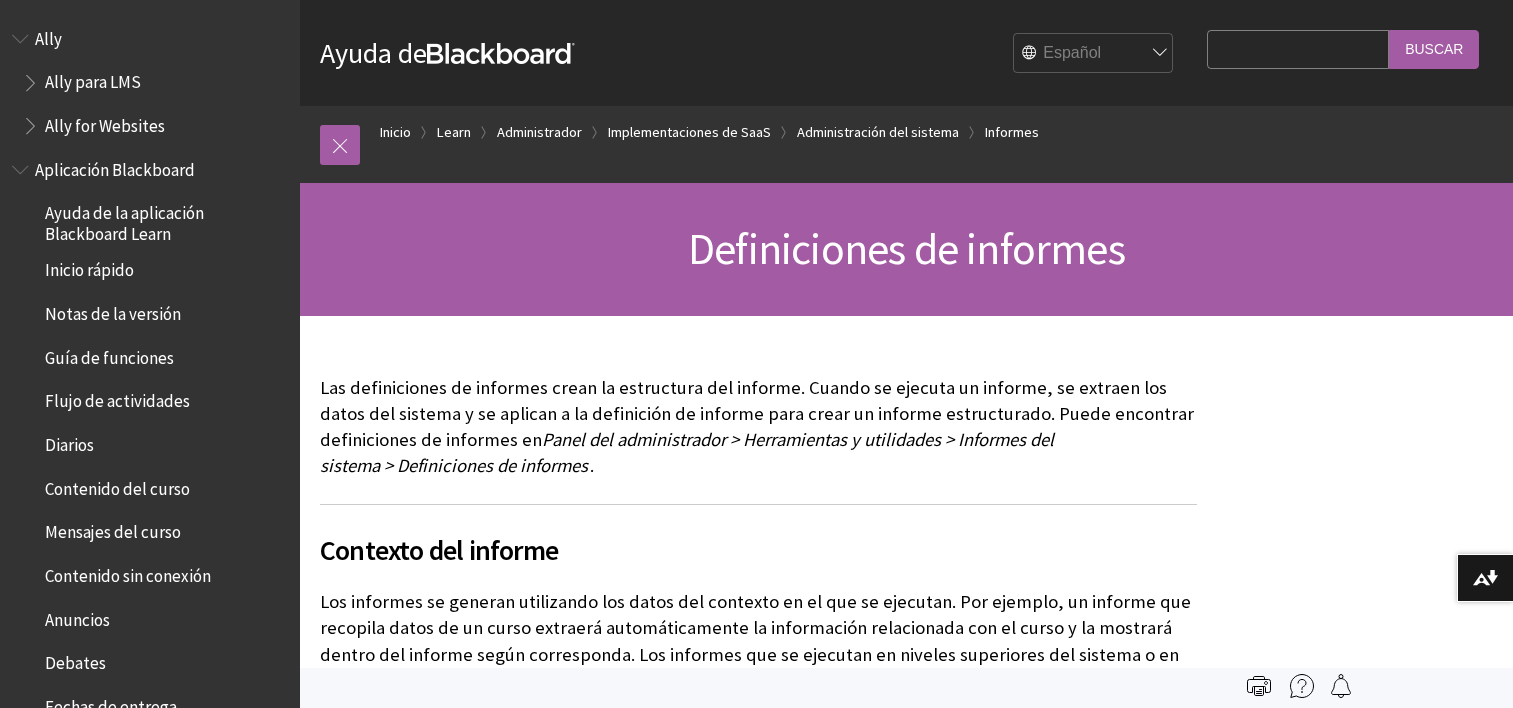 scroll, scrollTop: 0, scrollLeft: 0, axis: both 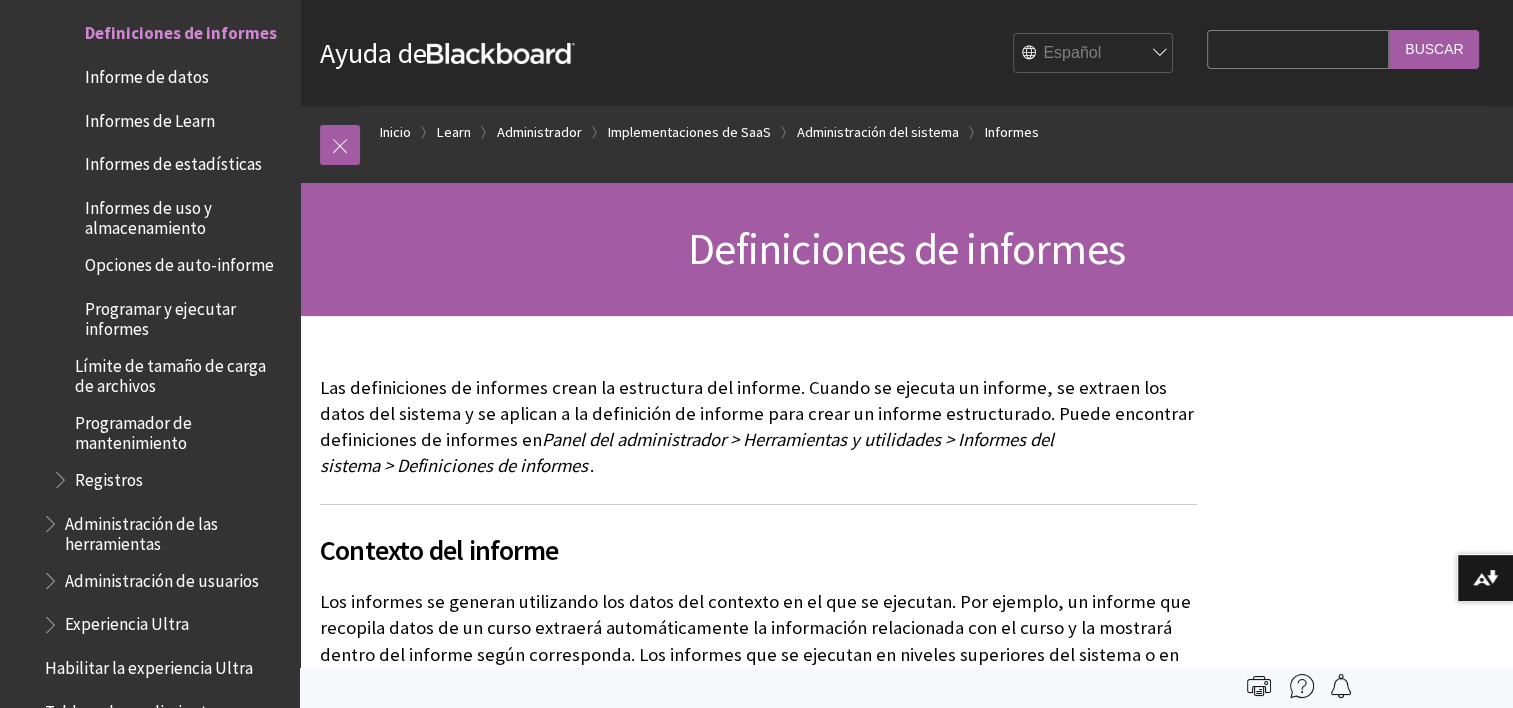 click on "Informes de estadísticas" at bounding box center [173, 161] 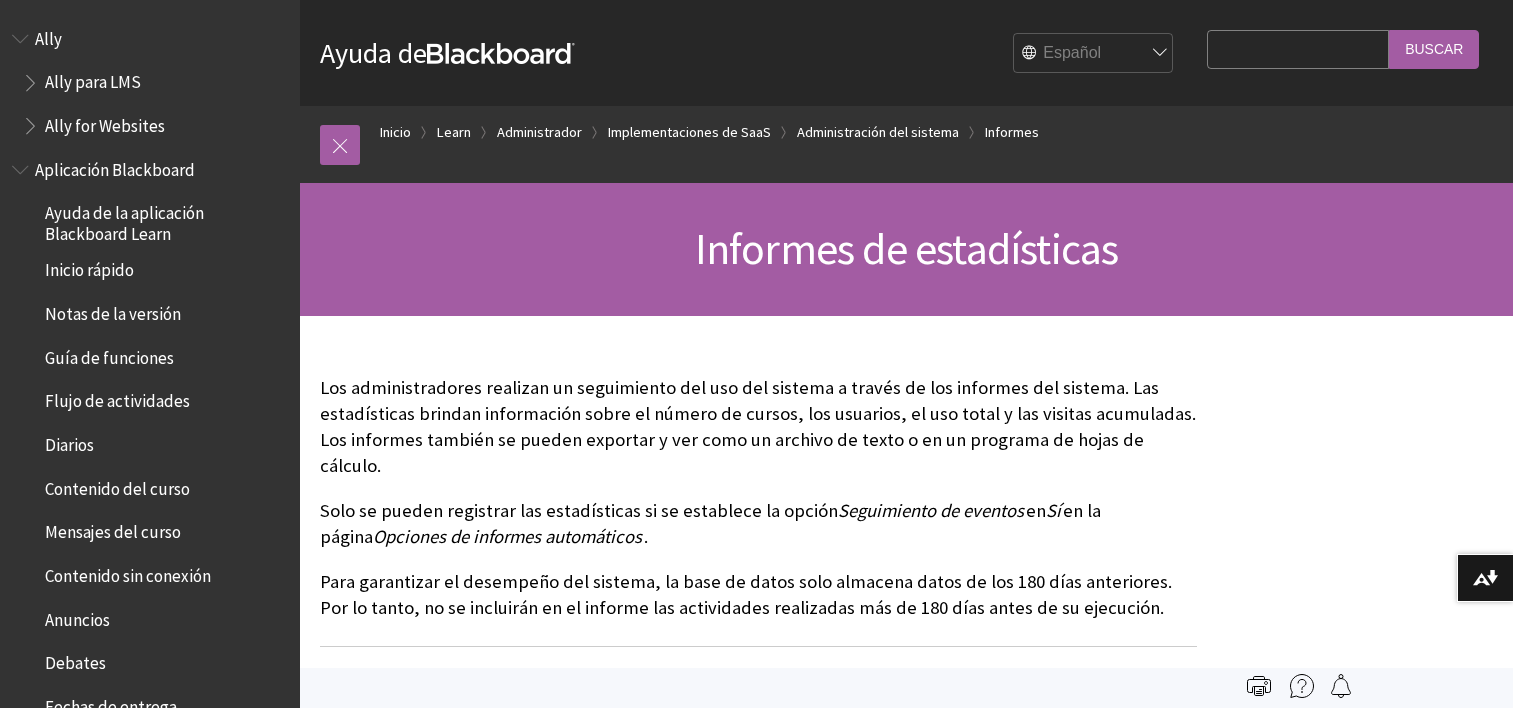 scroll, scrollTop: 0, scrollLeft: 0, axis: both 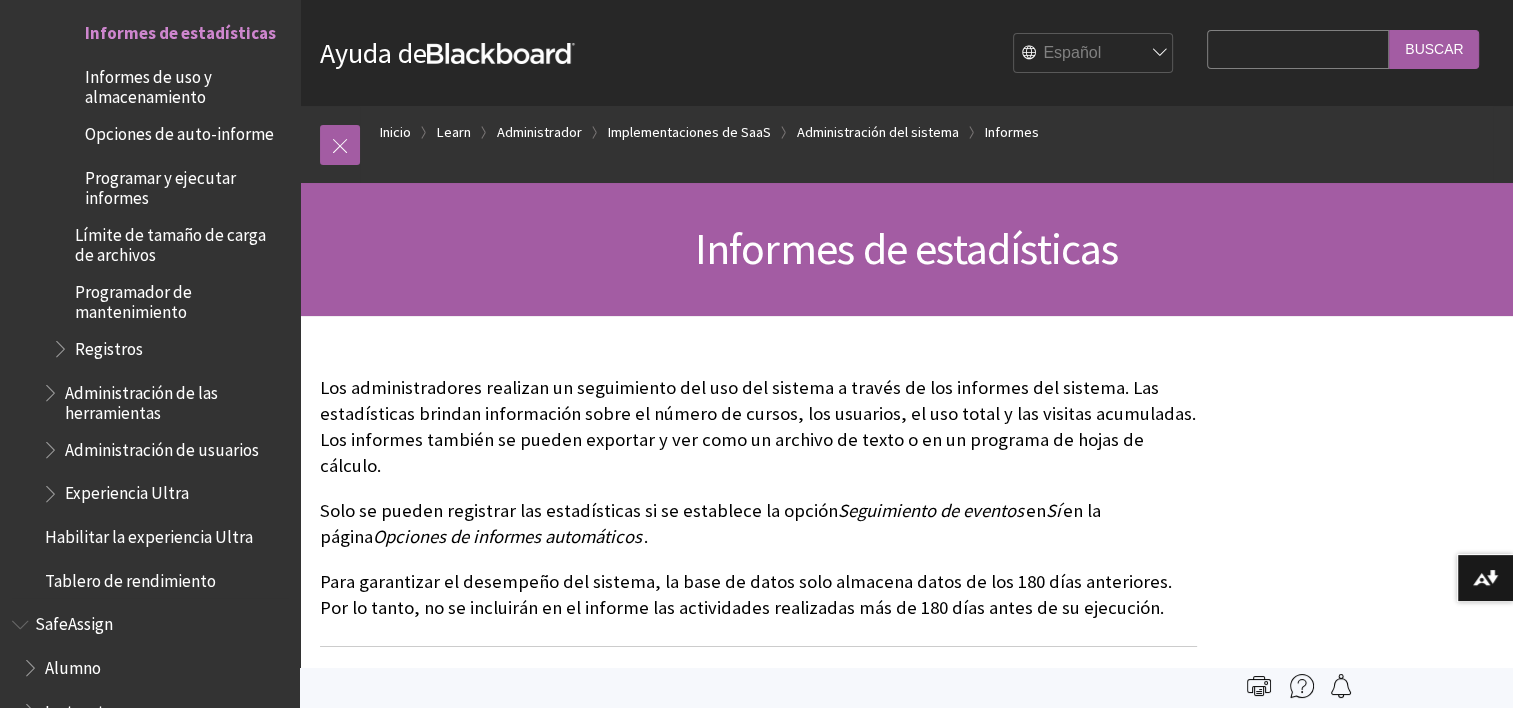 click on "Registros" at bounding box center (109, 345) 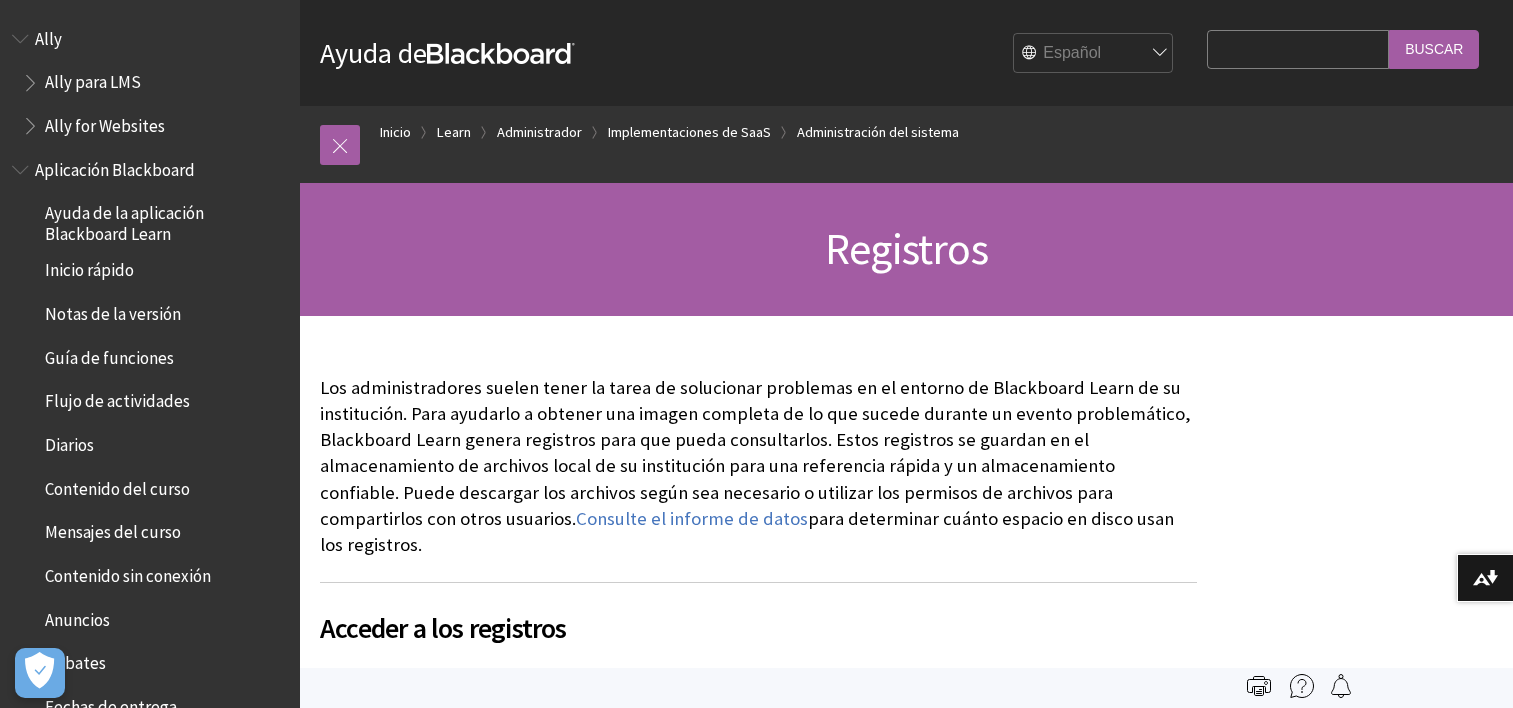 scroll, scrollTop: 0, scrollLeft: 0, axis: both 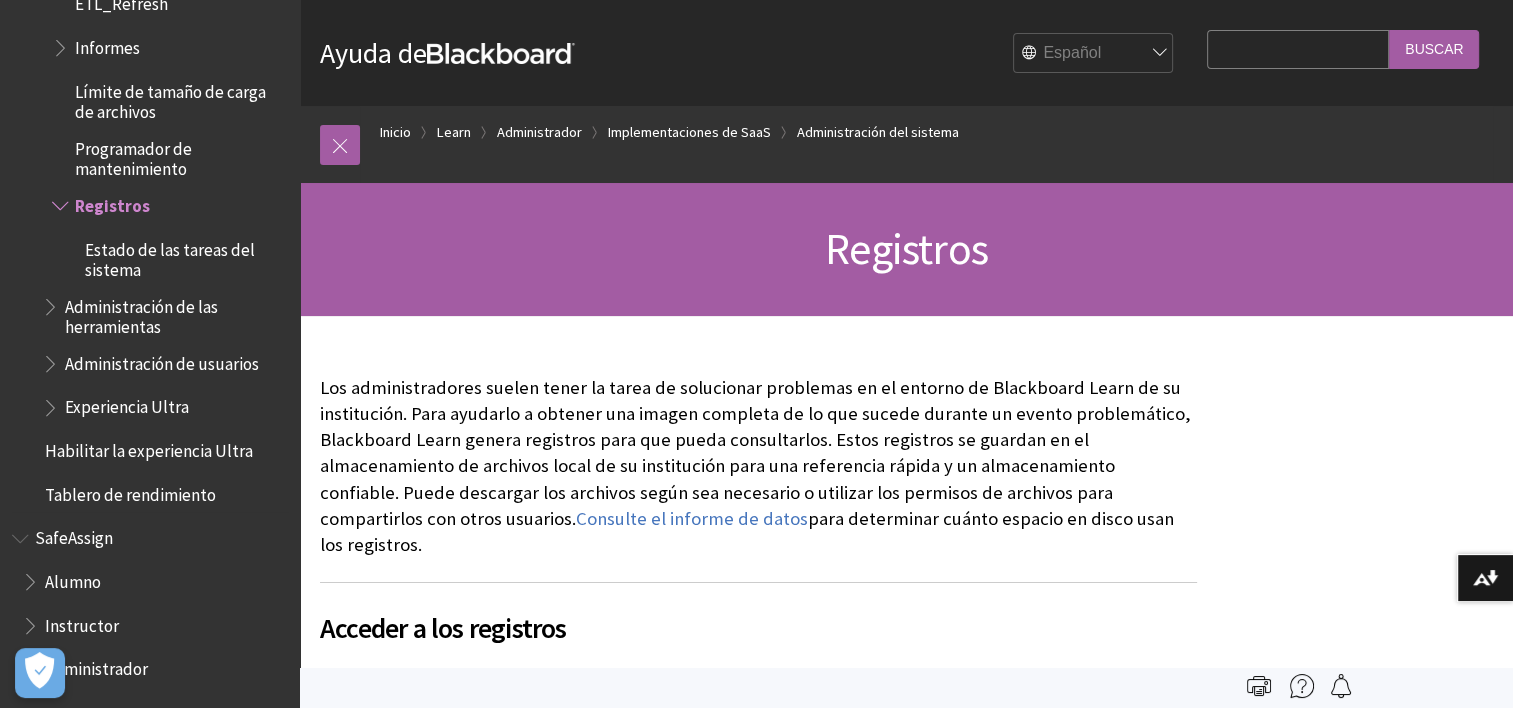 click on "Estado de las tareas del sistema" at bounding box center (185, 256) 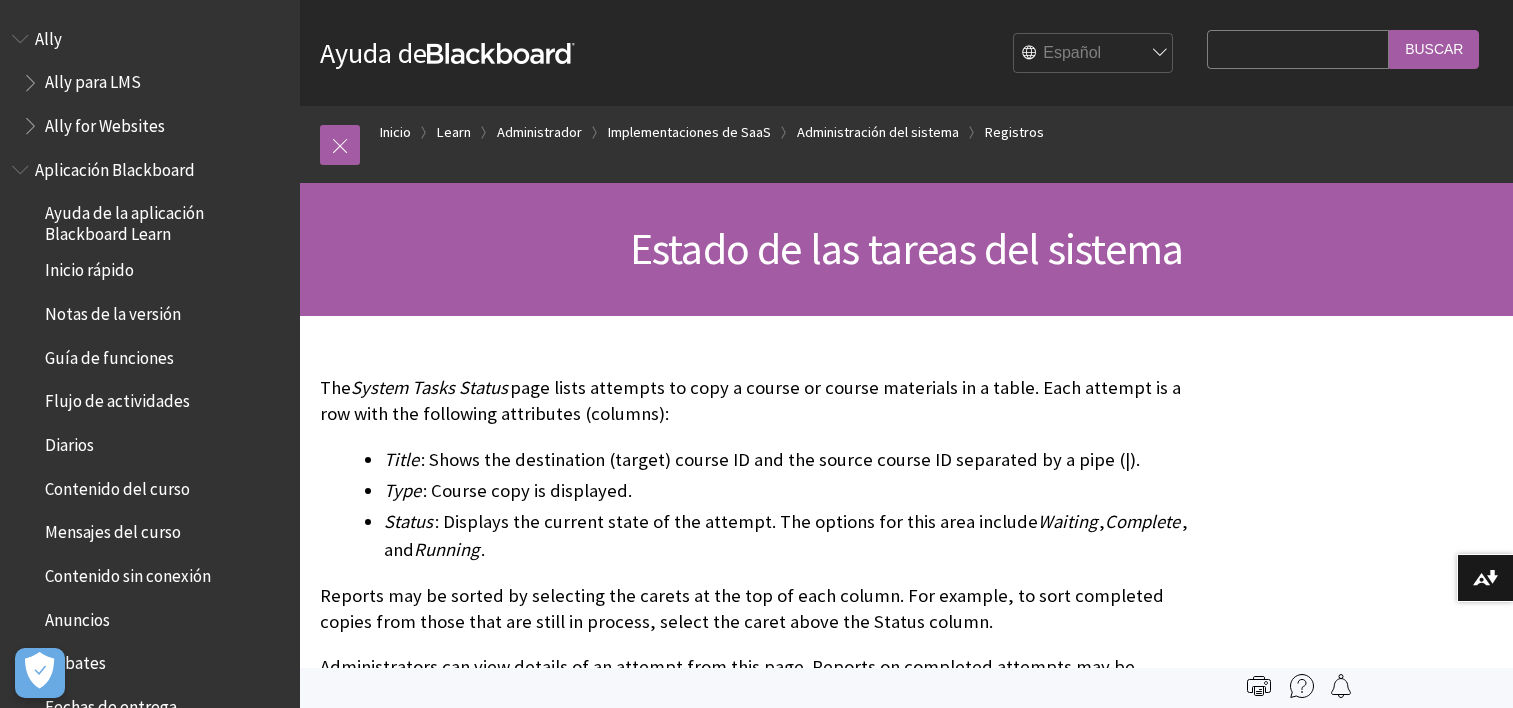 scroll, scrollTop: 0, scrollLeft: 0, axis: both 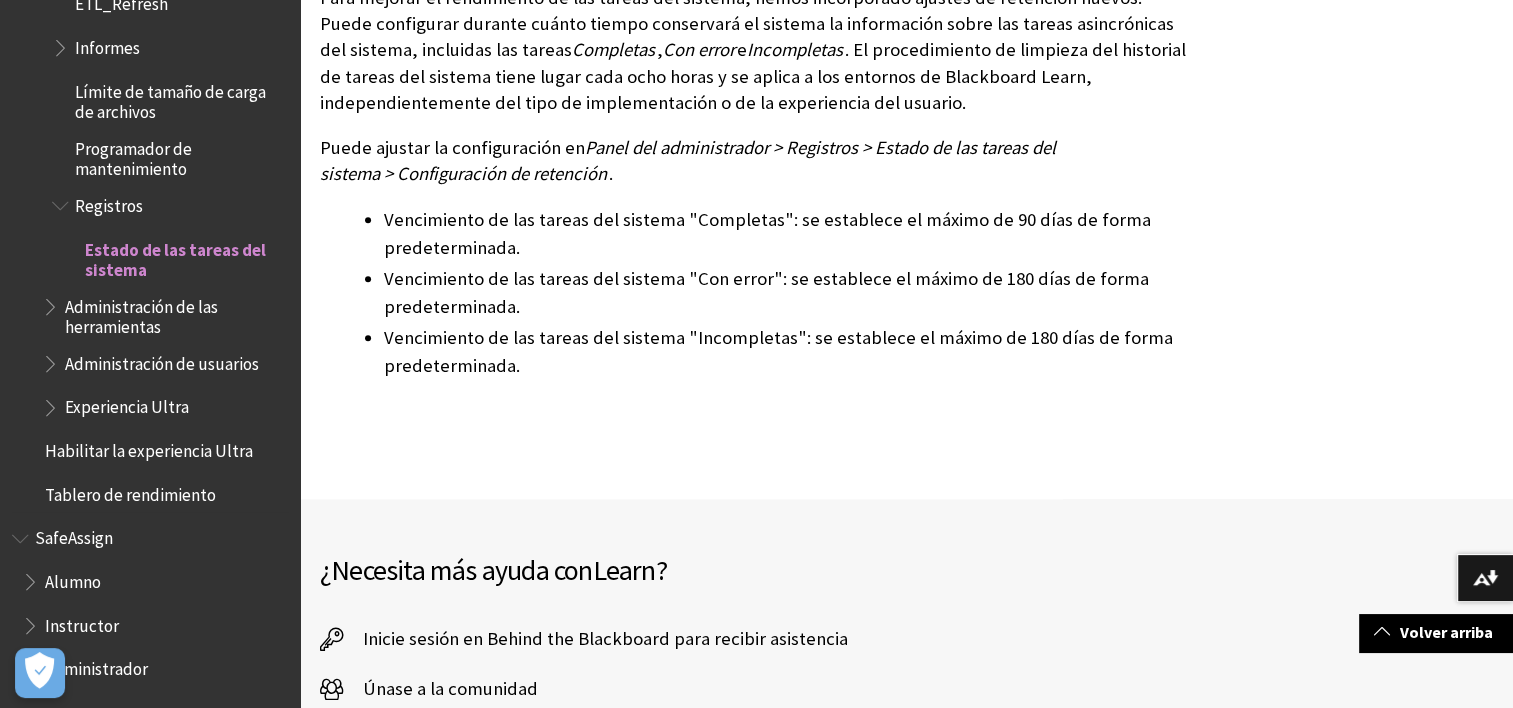 click on "Experiencia Ultra" at bounding box center [127, 404] 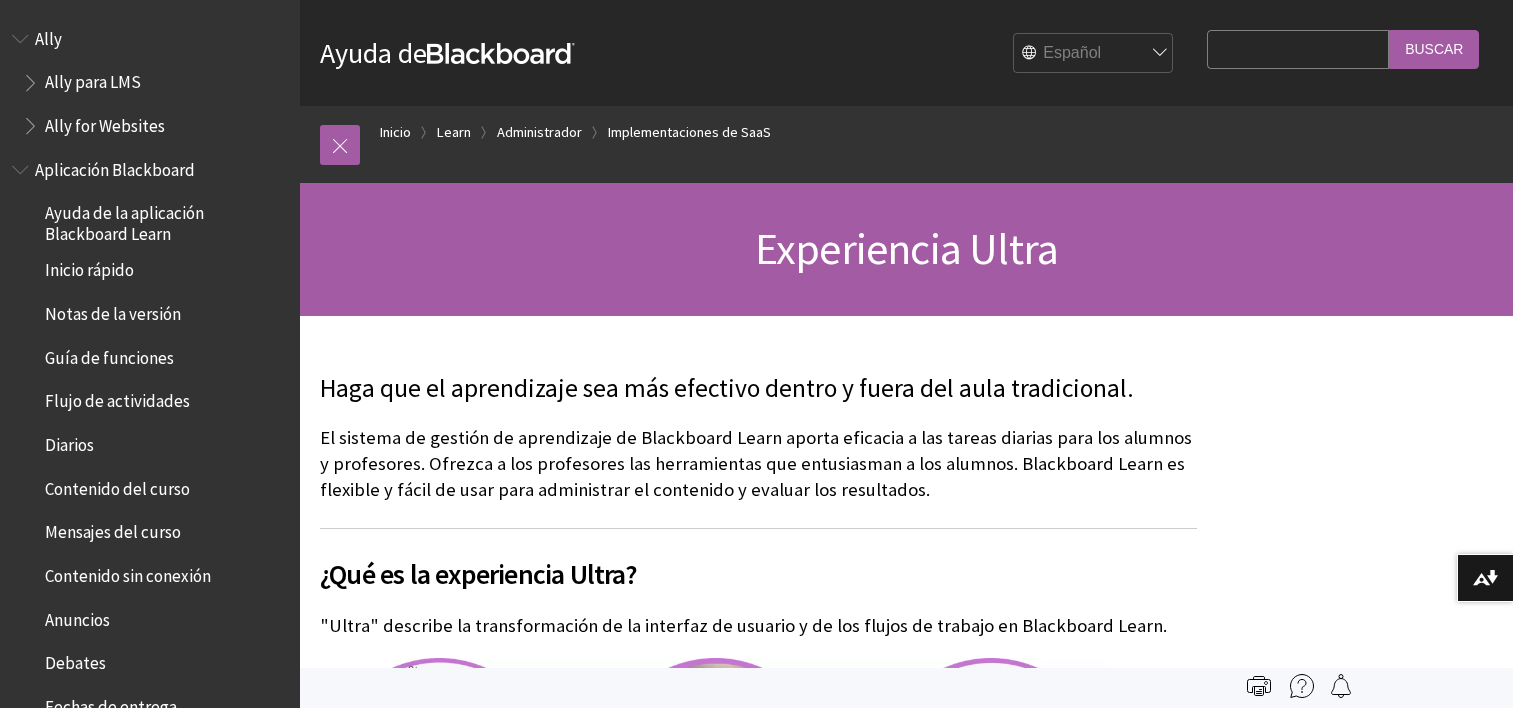 scroll, scrollTop: 0, scrollLeft: 0, axis: both 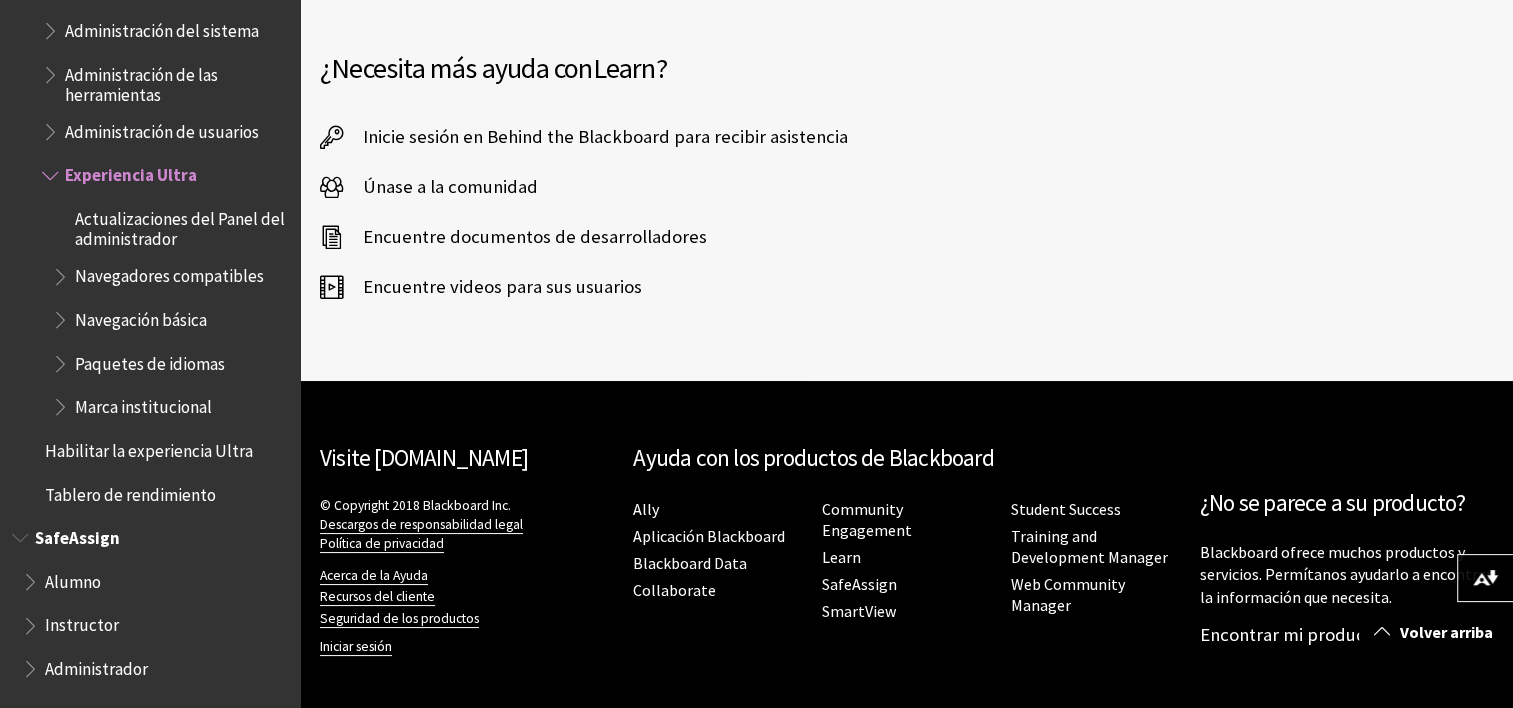 click on "Instructor" at bounding box center (82, 622) 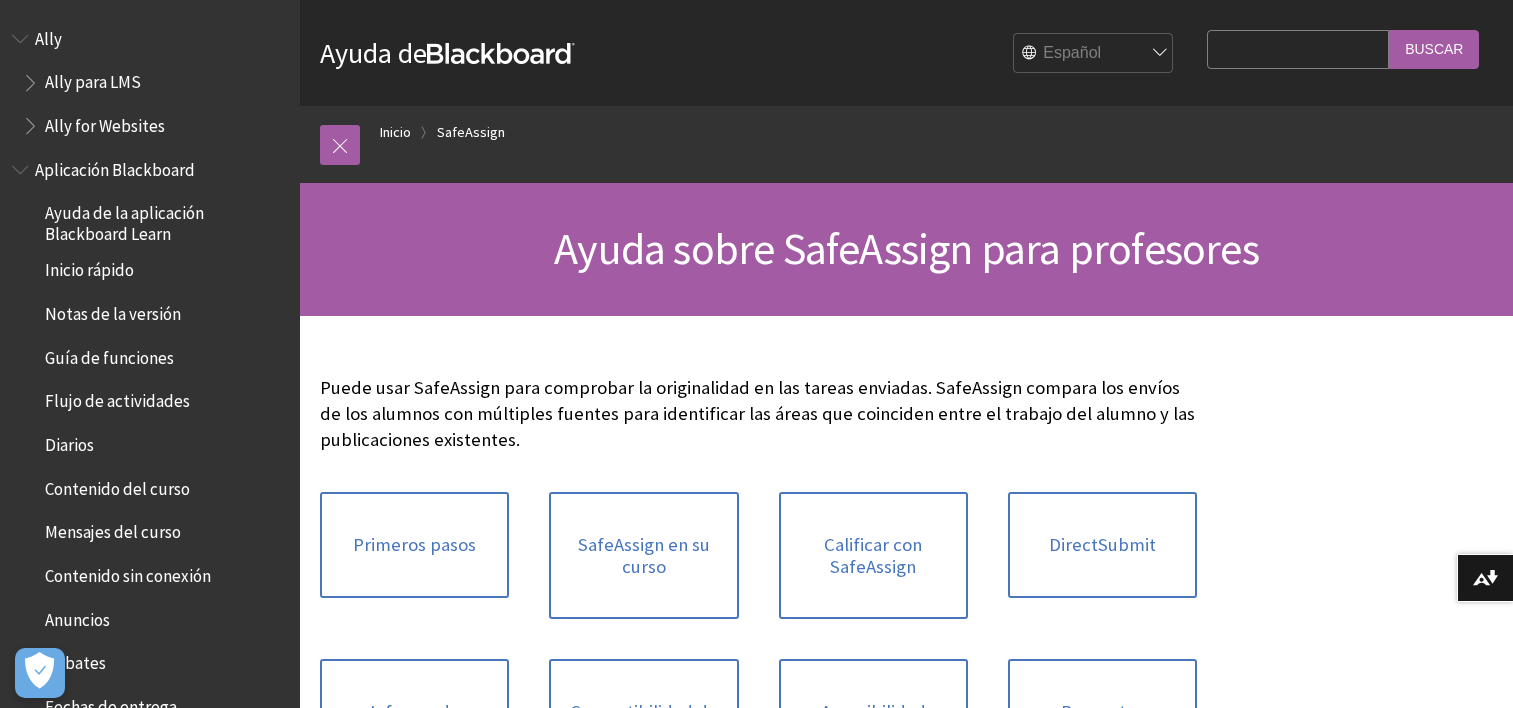 scroll, scrollTop: 0, scrollLeft: 0, axis: both 